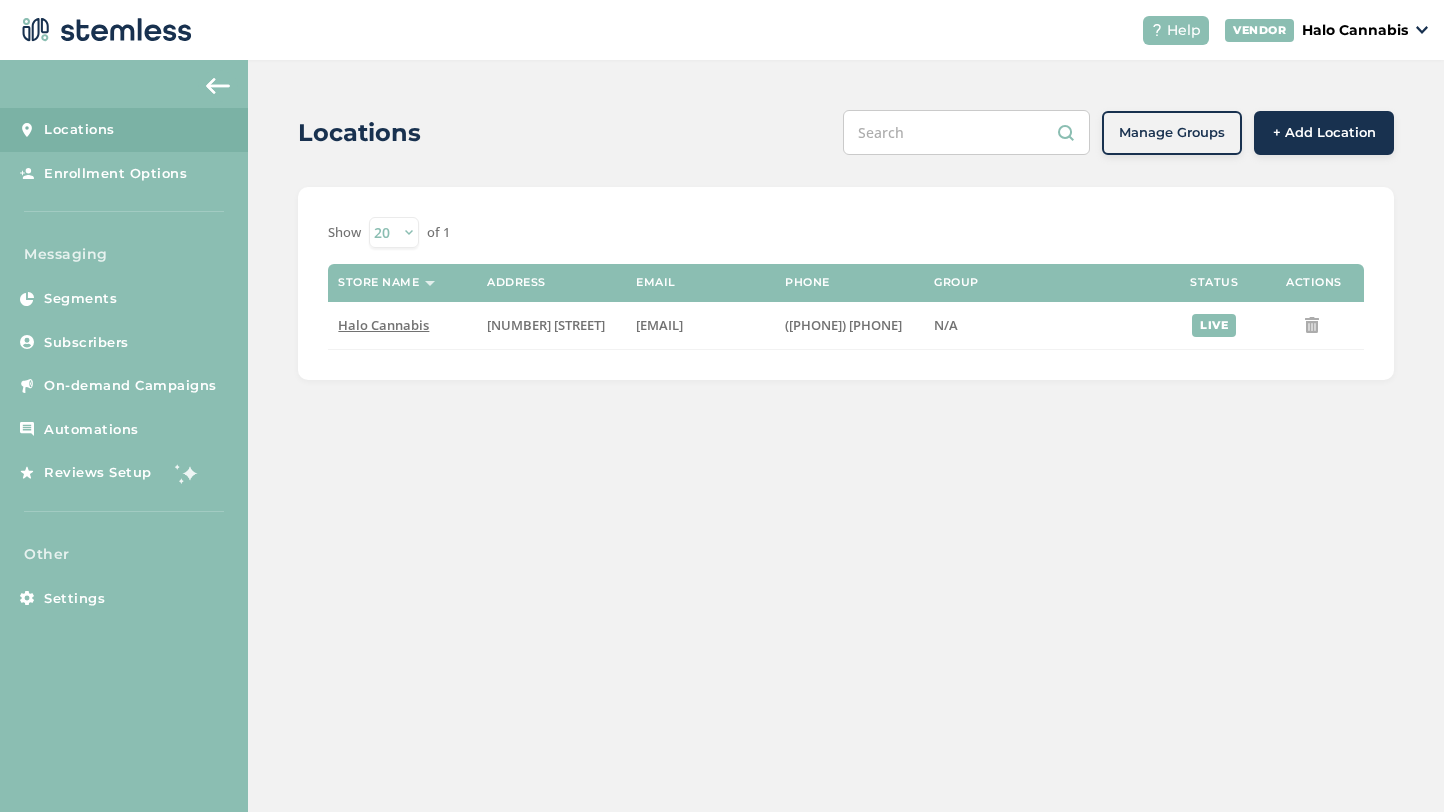 scroll, scrollTop: 0, scrollLeft: 0, axis: both 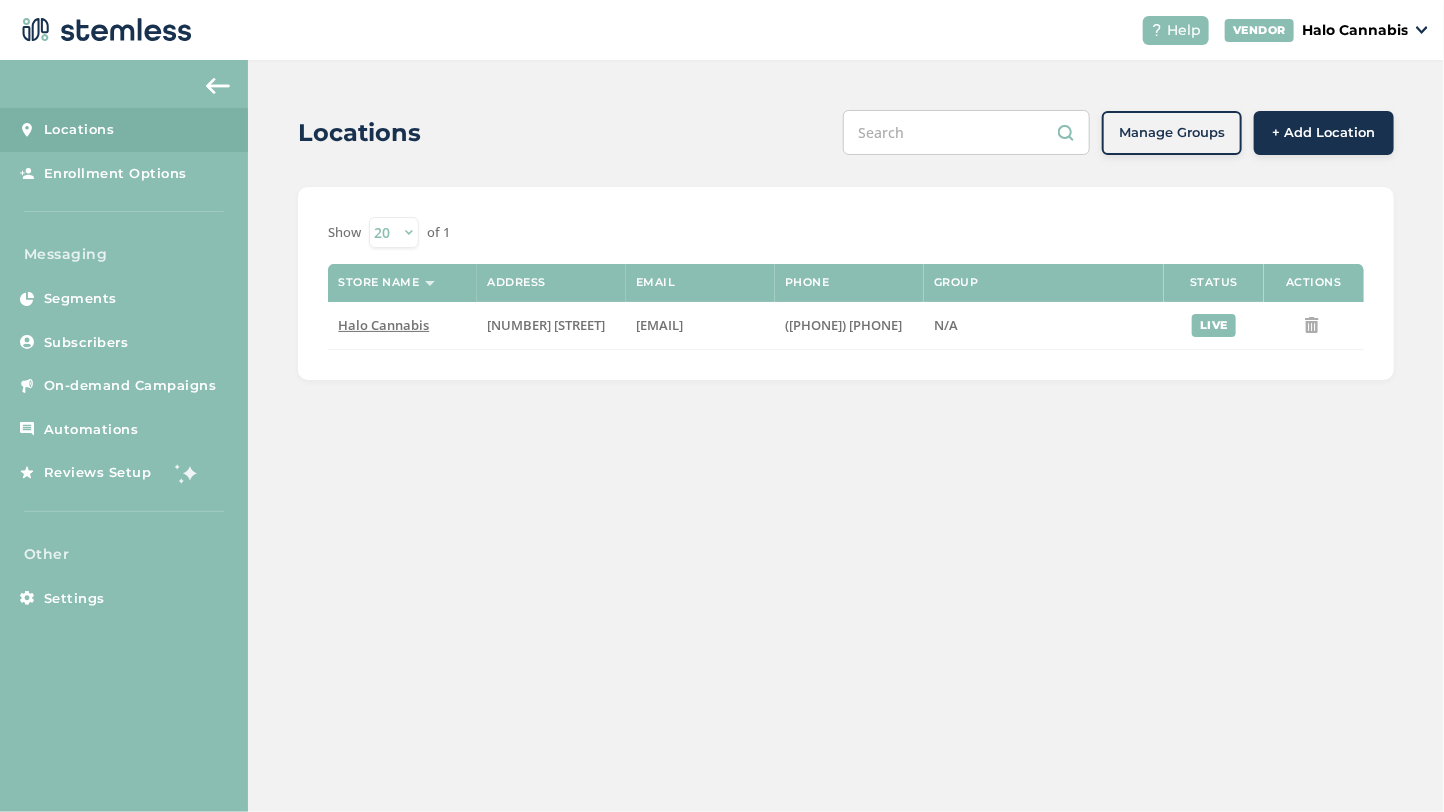 click on "+ Add Location" at bounding box center [1324, 133] 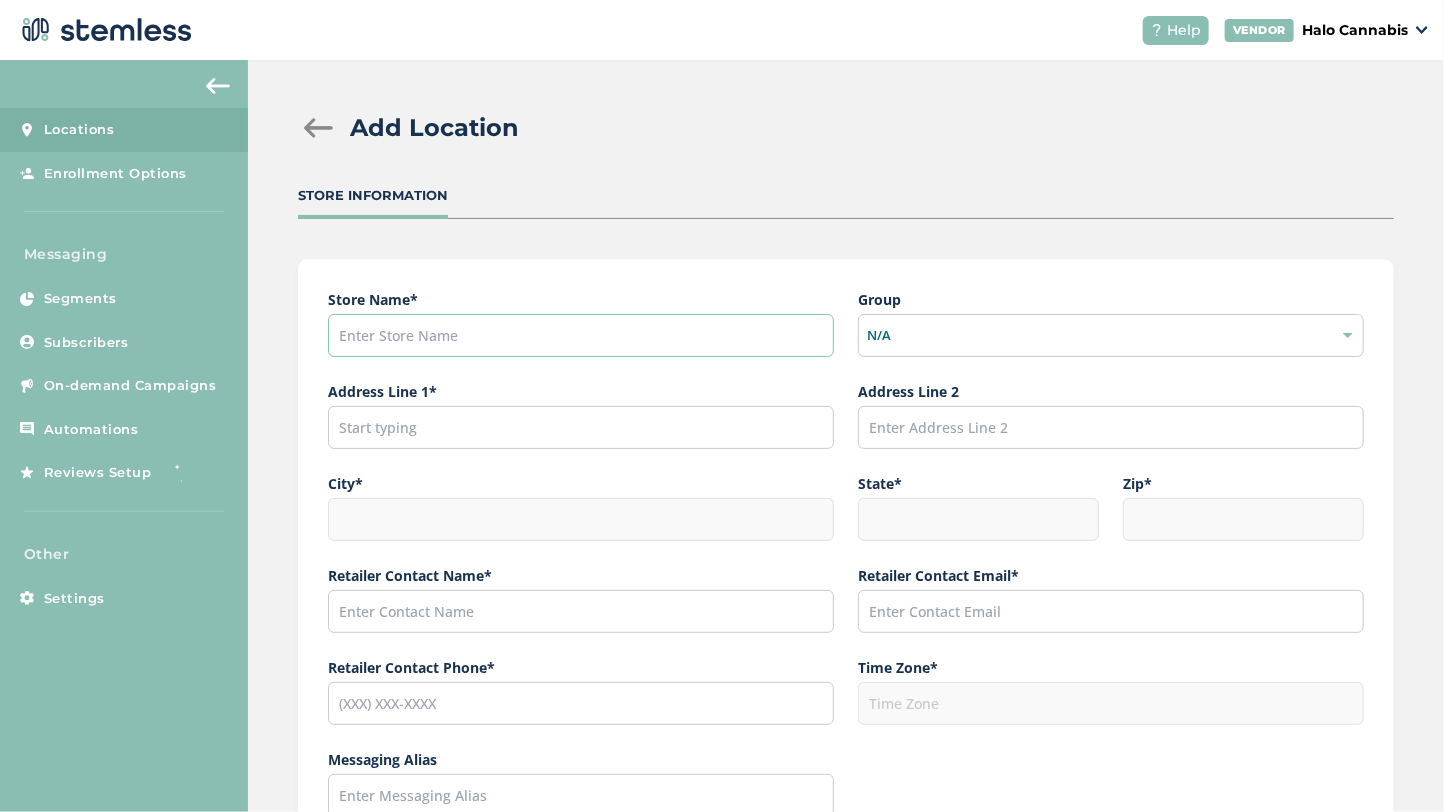 click at bounding box center (581, 335) 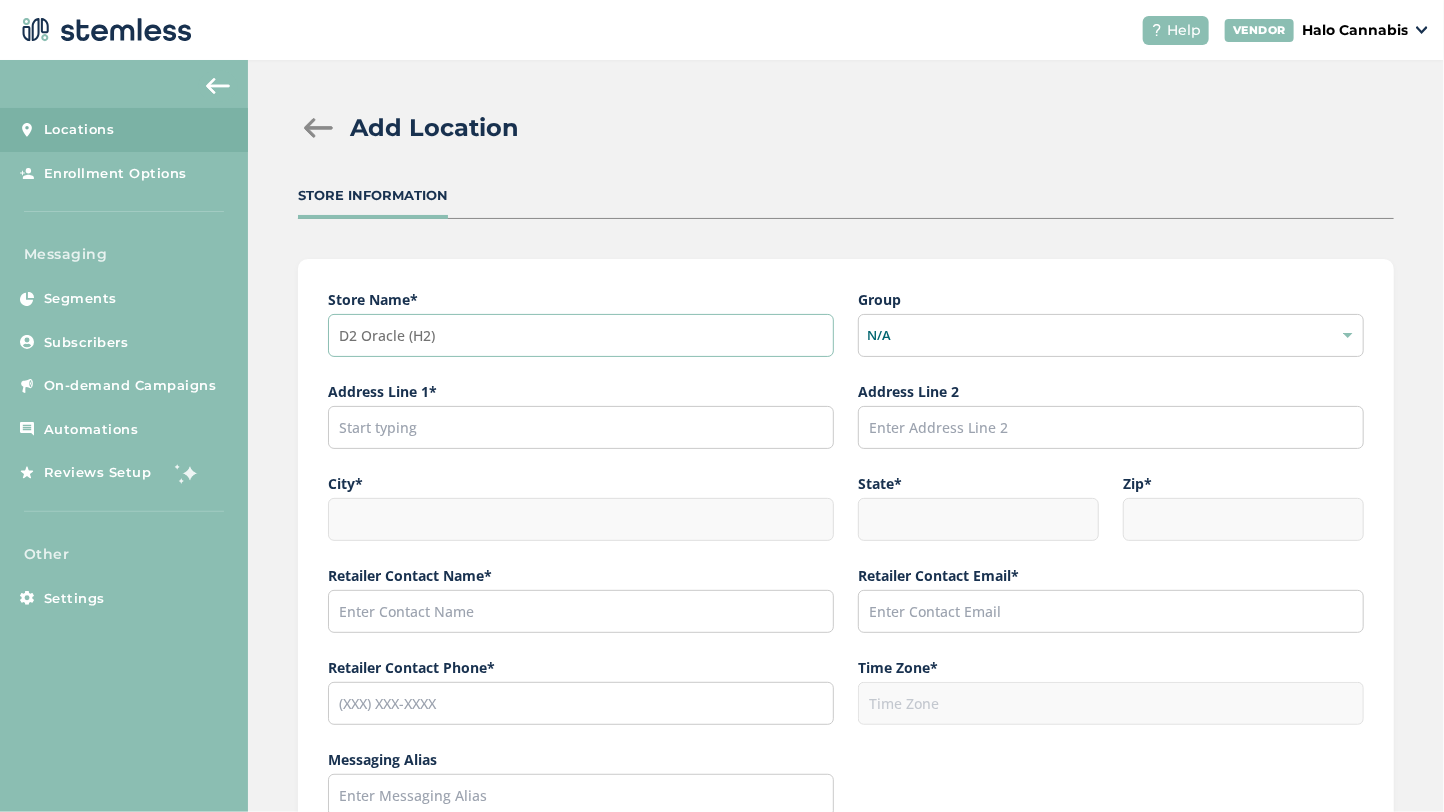 type on "D2 Oracle (H2)" 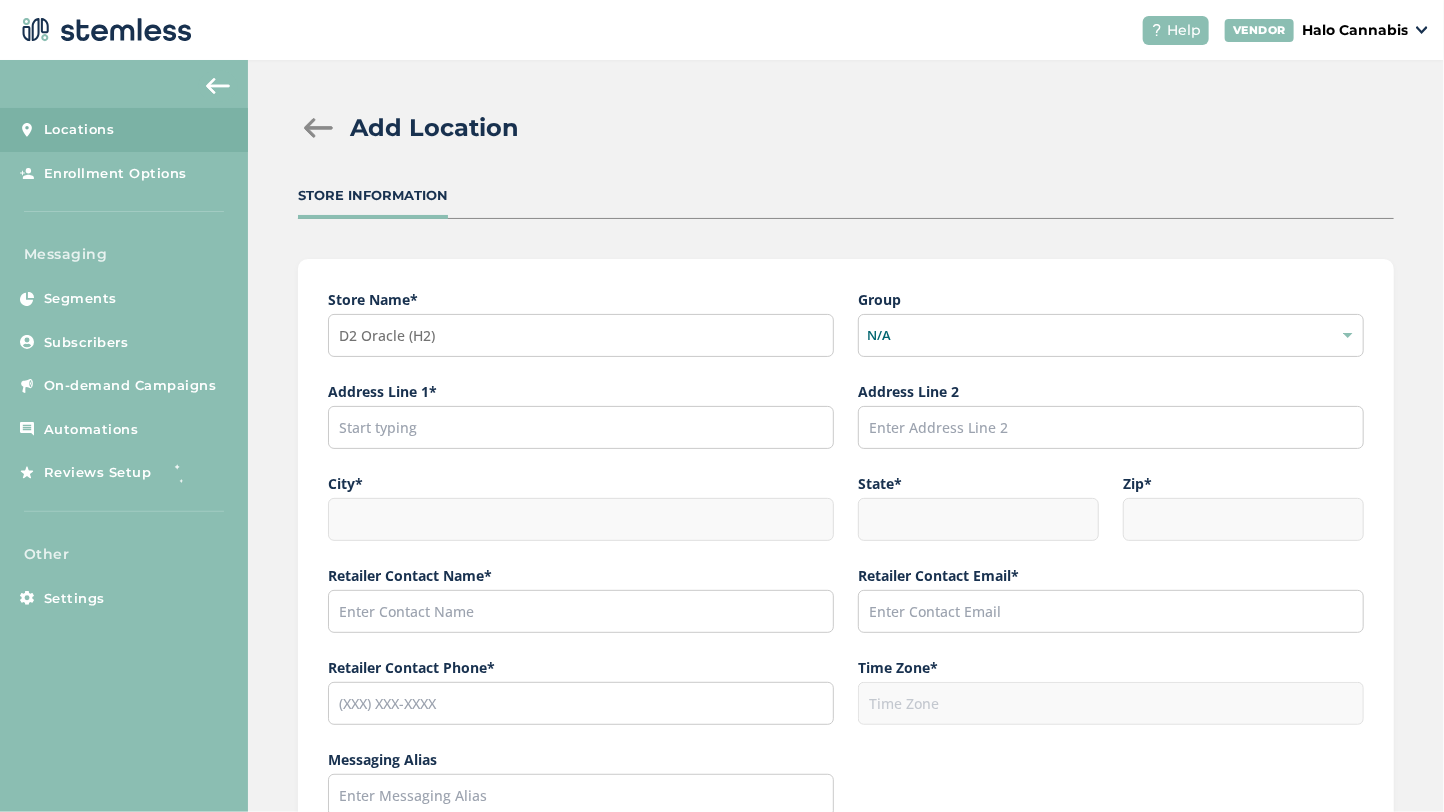 click on "N/A" at bounding box center [1111, 336] 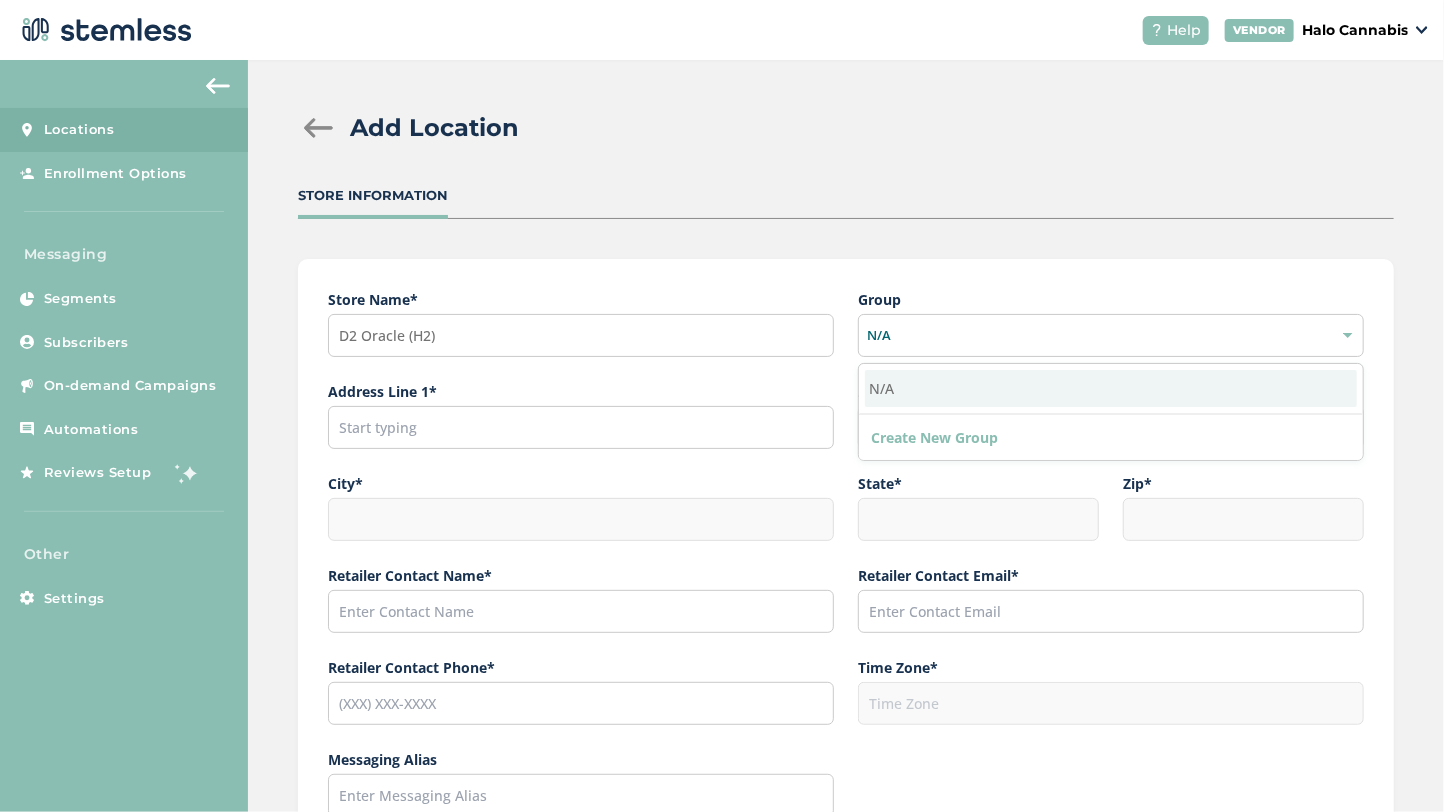 click on "Address Line 1*  Address Line 2  [CITY] *  [STATE] *  [ZIP] *  Retailer Contact Name *  Retailer Contact Email * Retailer Contact Phone*  Time Zone *  Messaging Alias  Logo  Image must be square  Drag and drop   or   browse  Social Links Store Live Save" at bounding box center [846, 679] 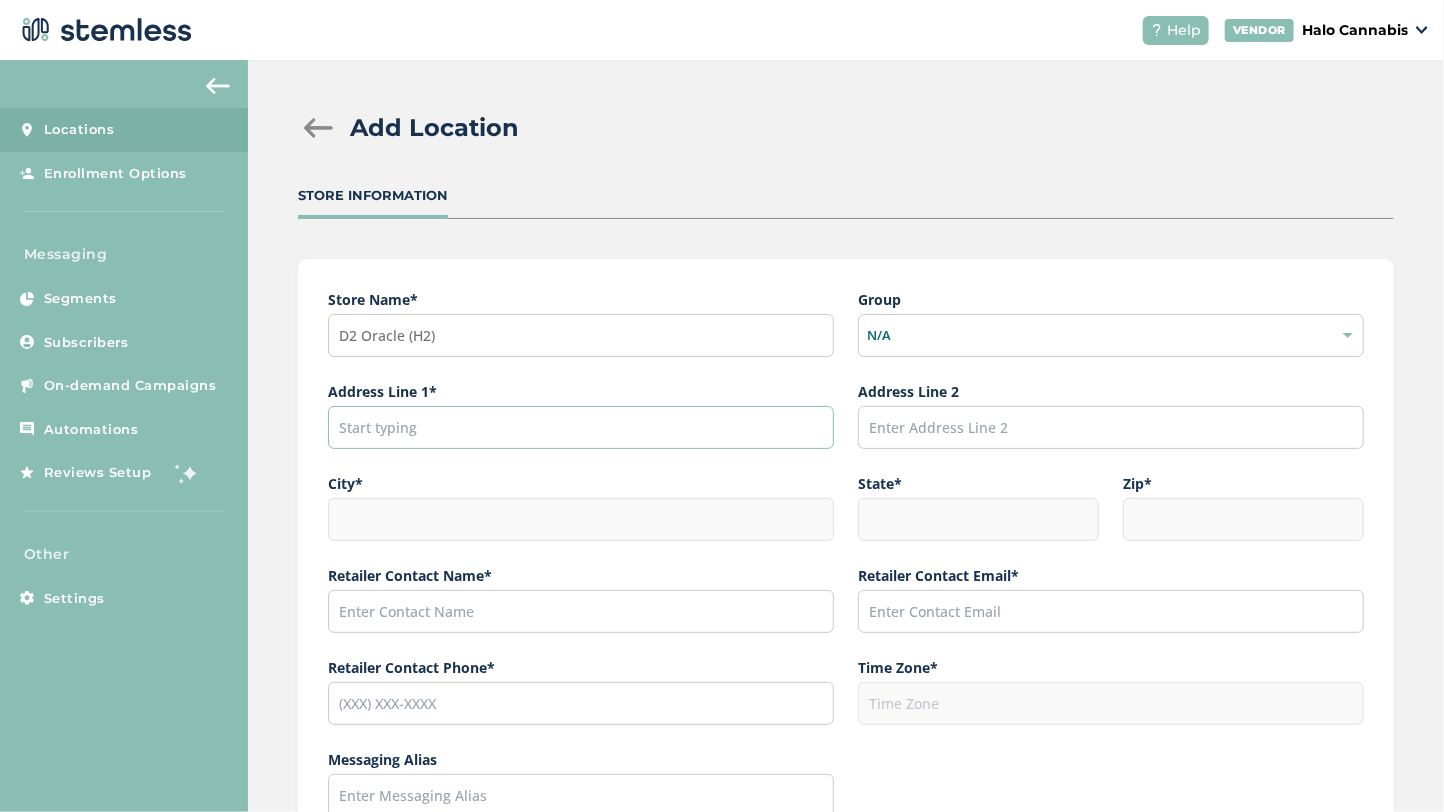 click at bounding box center [581, 427] 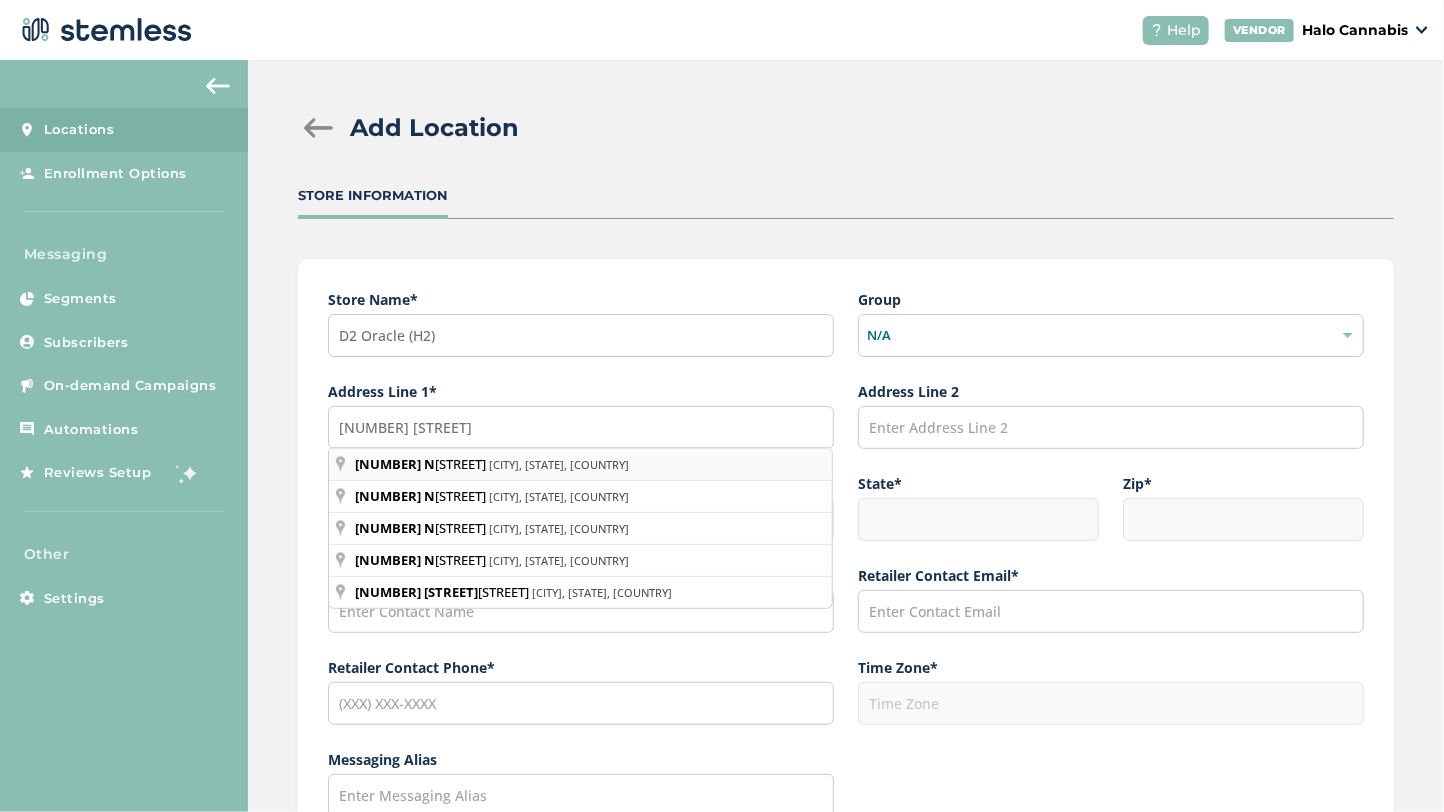 type on "[NUMBER] [STREET], [CITY], [STATE], [COUNTRY]" 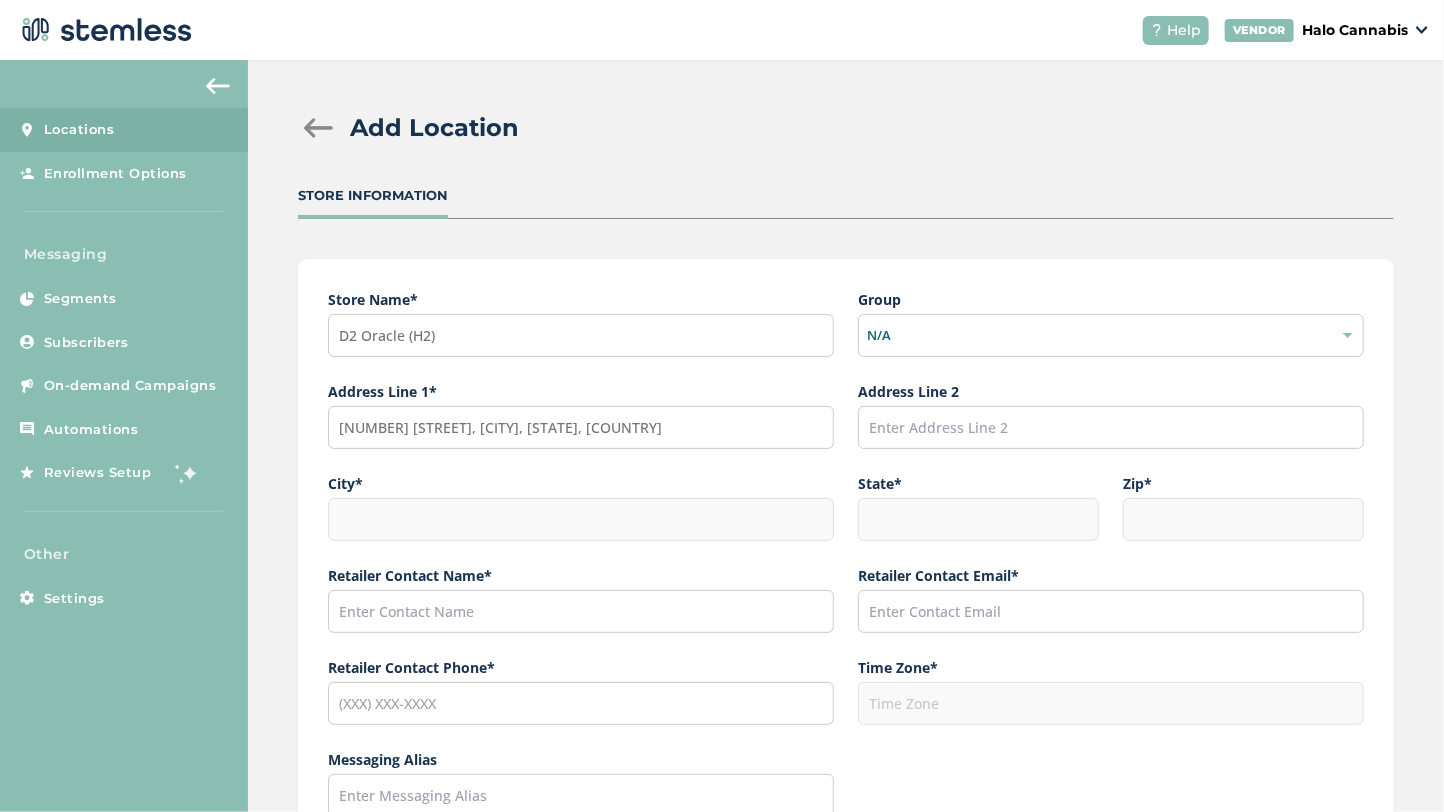type on "[CITY]" 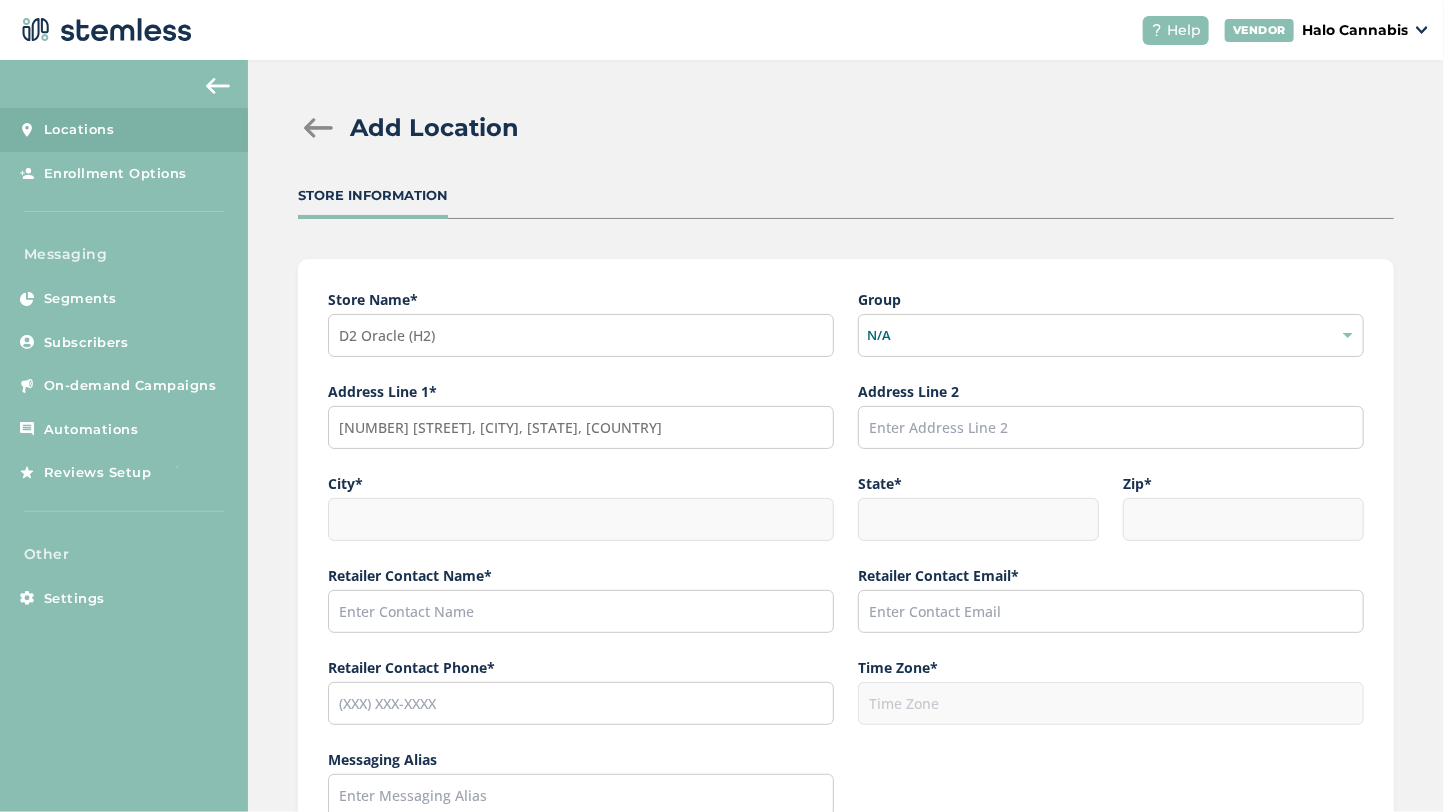 type on "AZ" 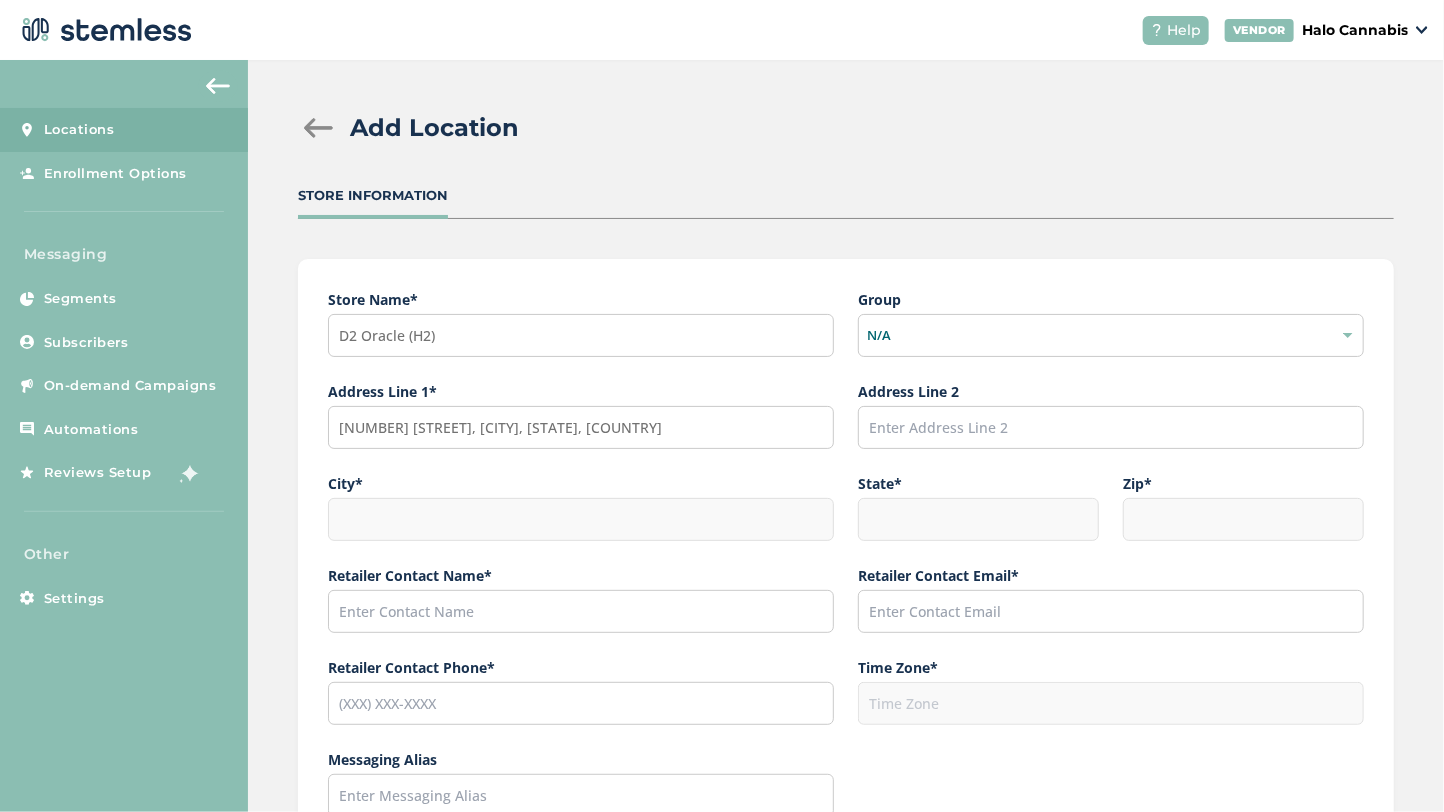 type on "[ZIP]" 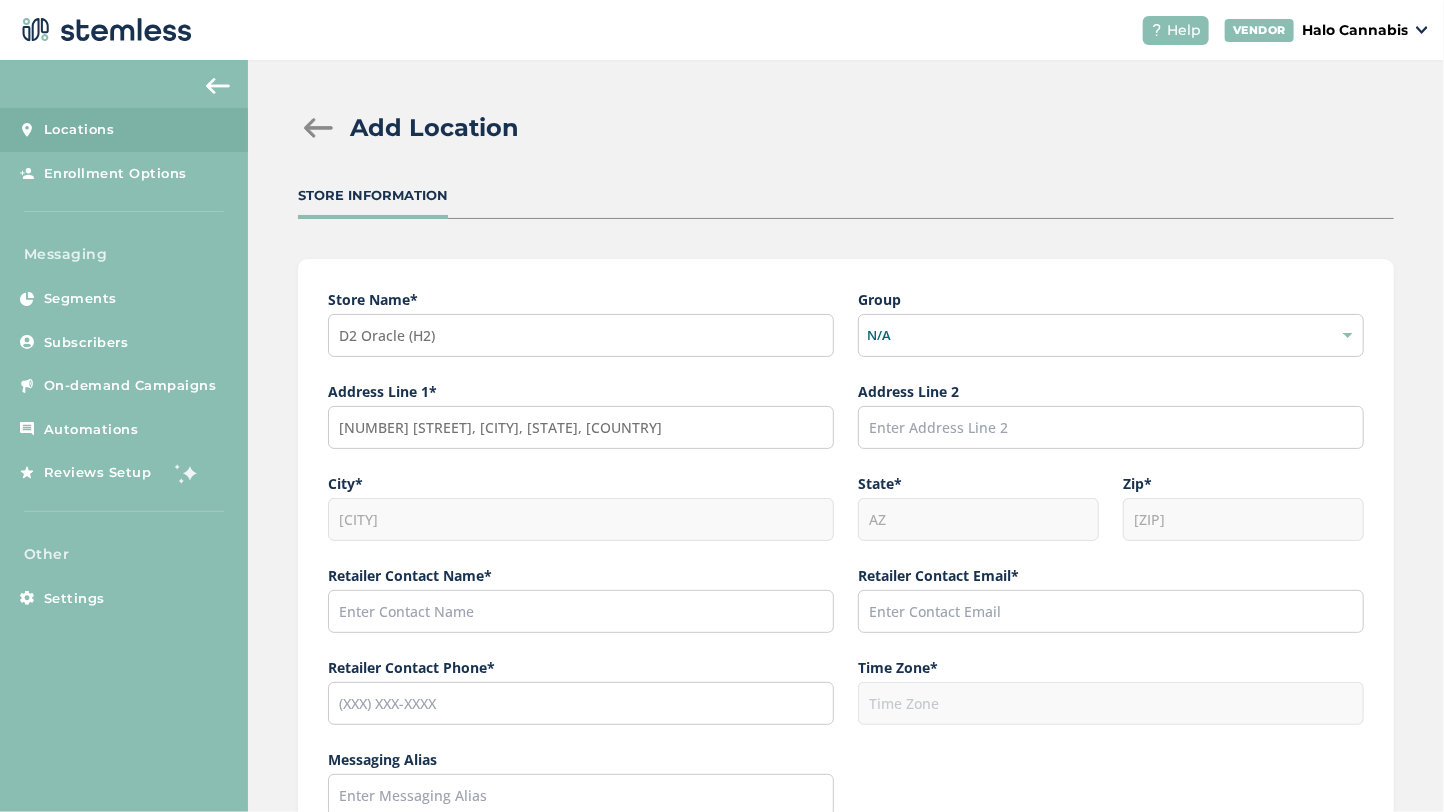 type on "America/Phoenix" 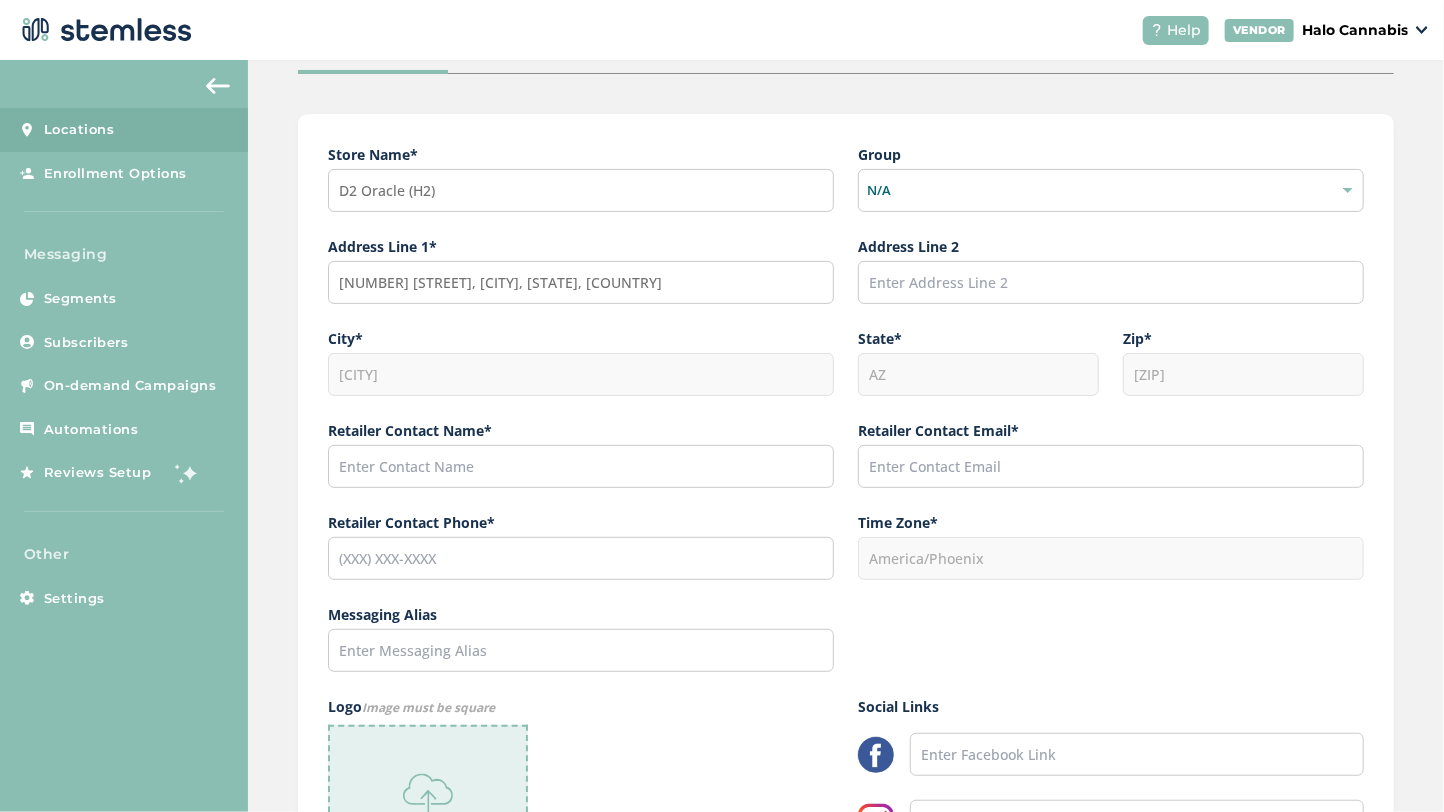 scroll, scrollTop: 146, scrollLeft: 0, axis: vertical 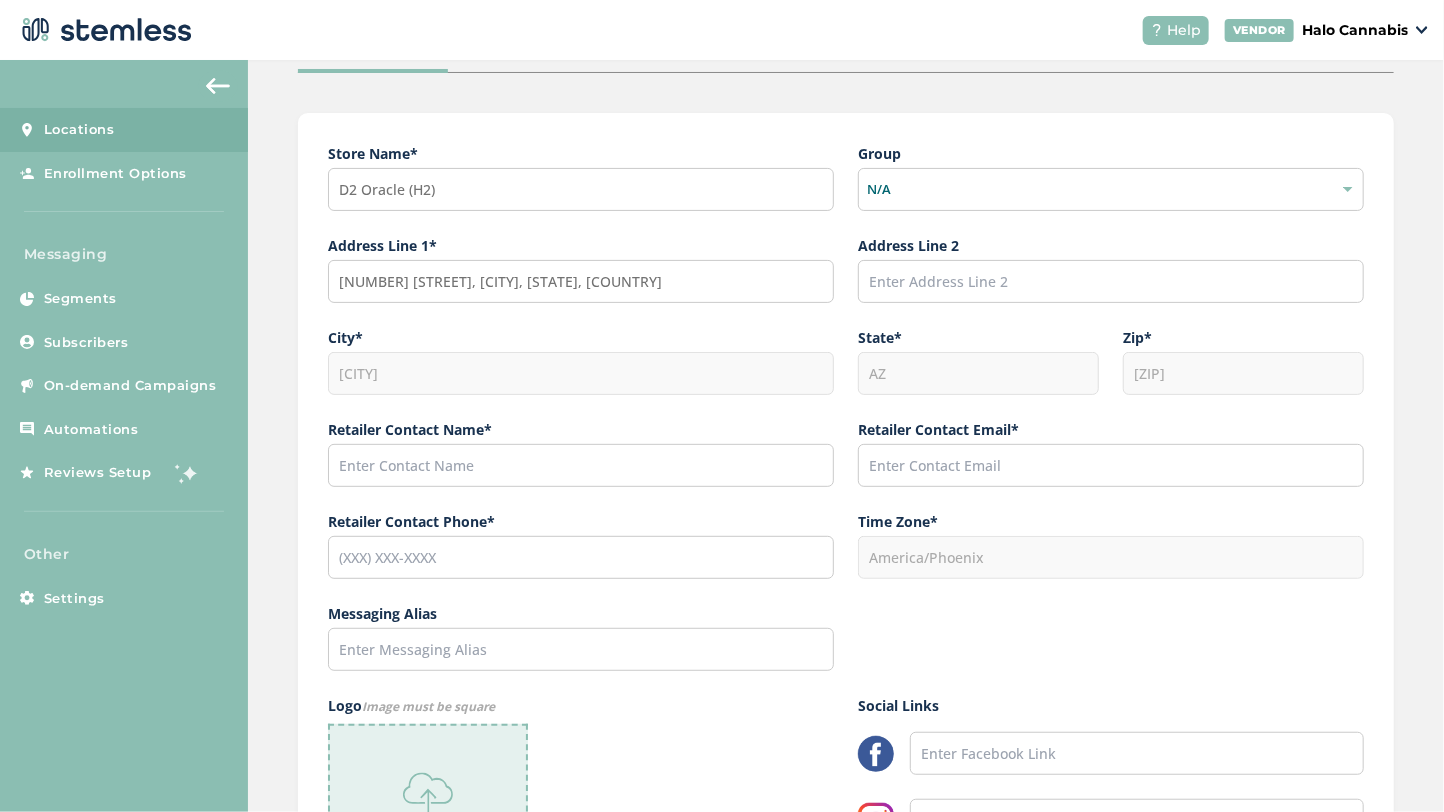 click on "Retailer Contact Email *" at bounding box center (1111, 429) 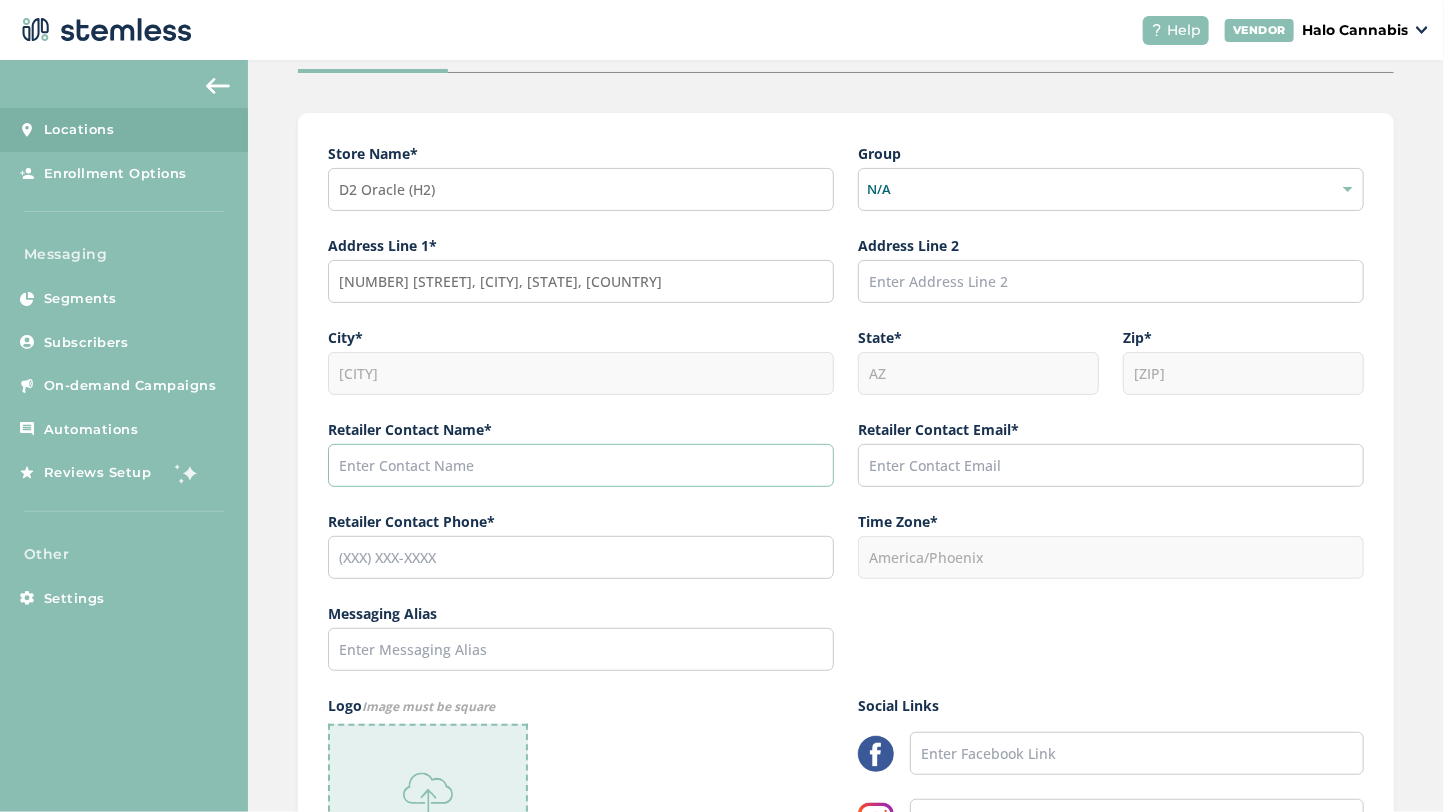 click at bounding box center (581, 465) 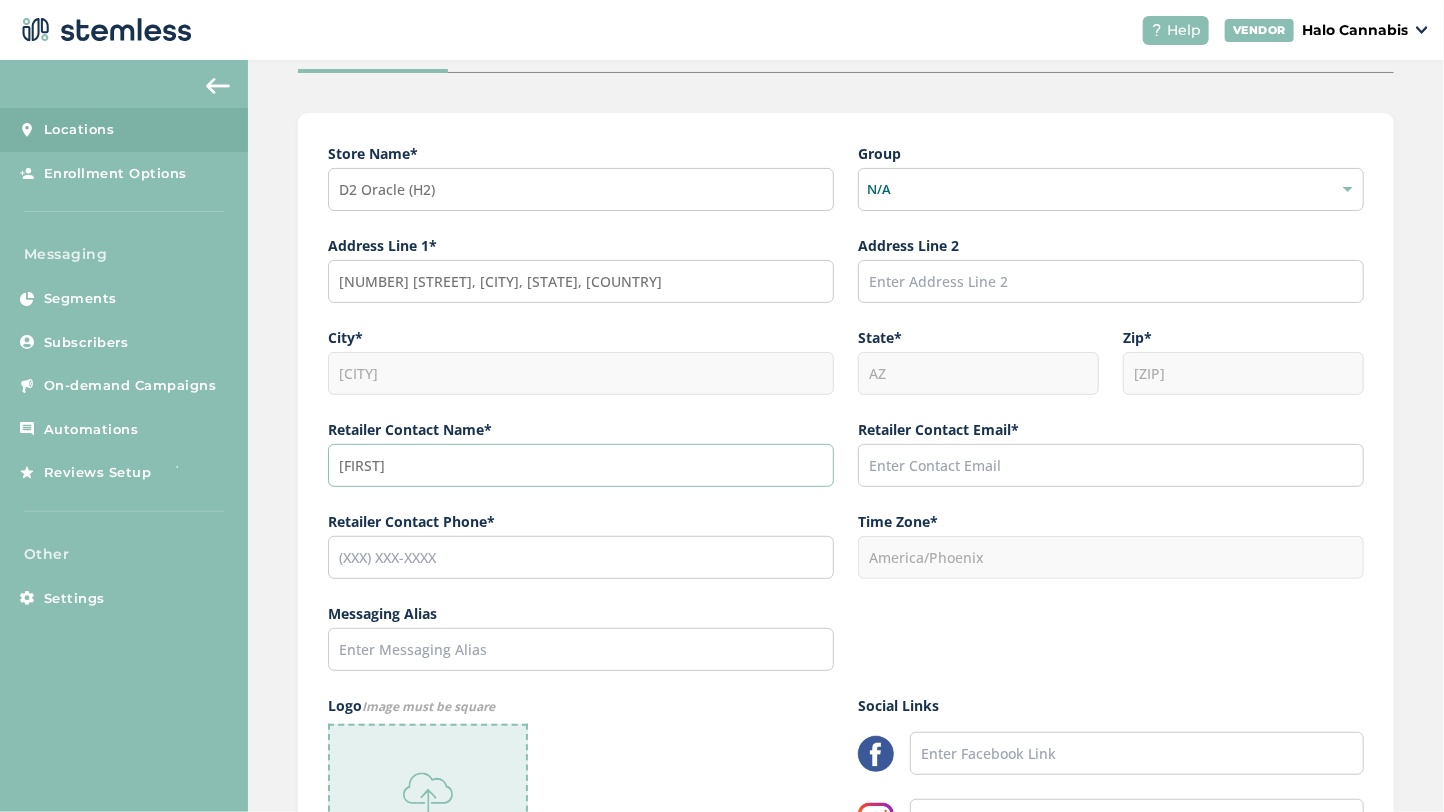type on "d" 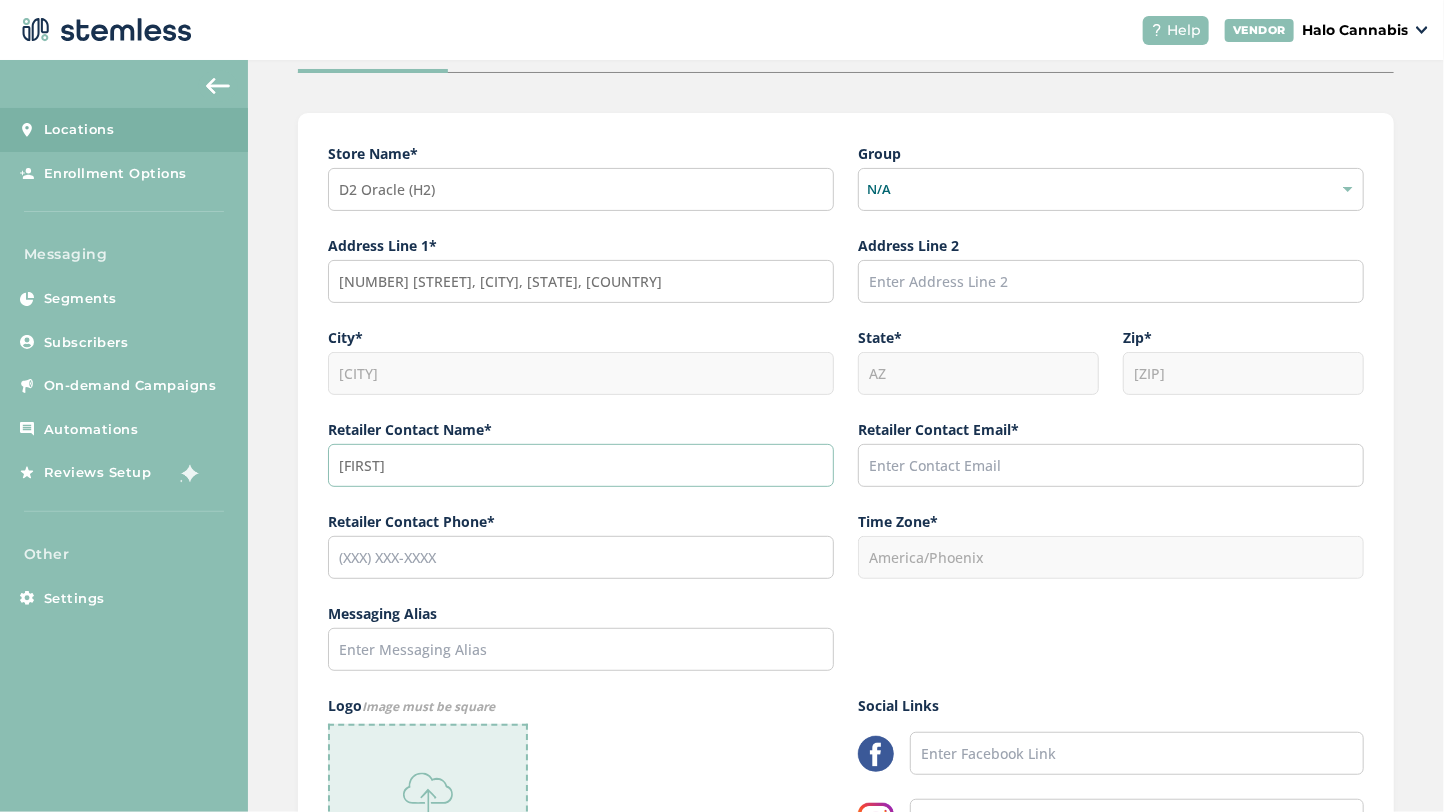 type on "[FIRST]" 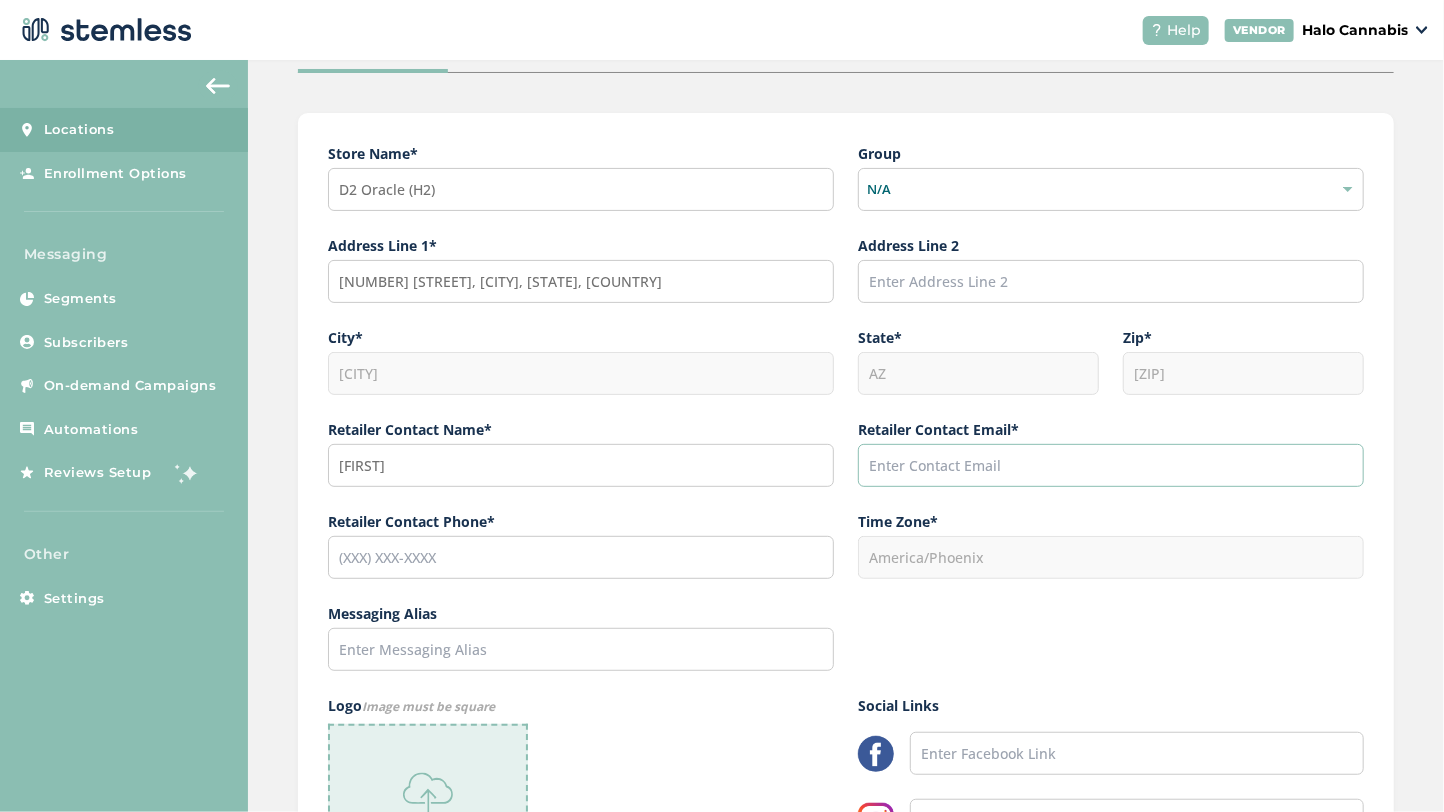 type on "G" 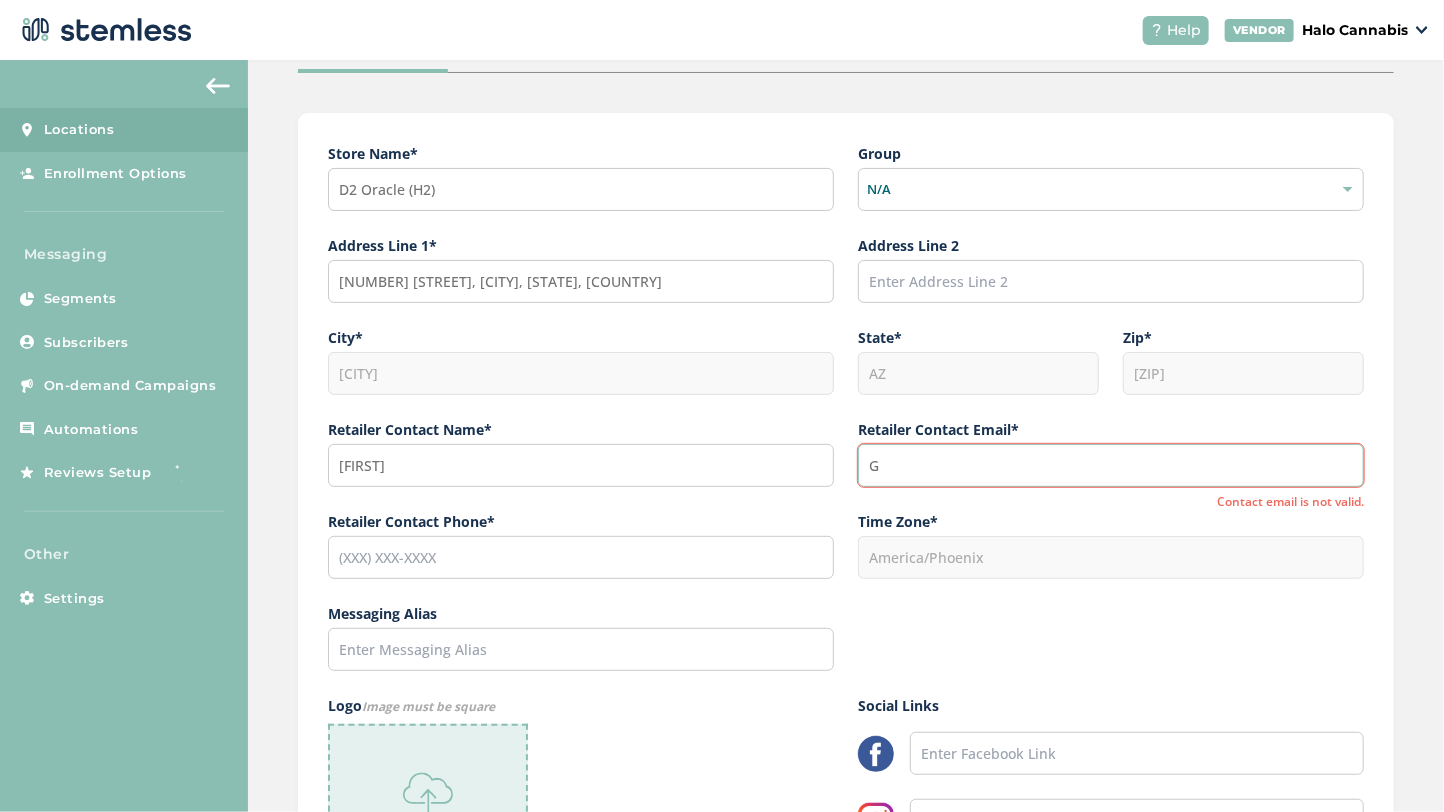 type 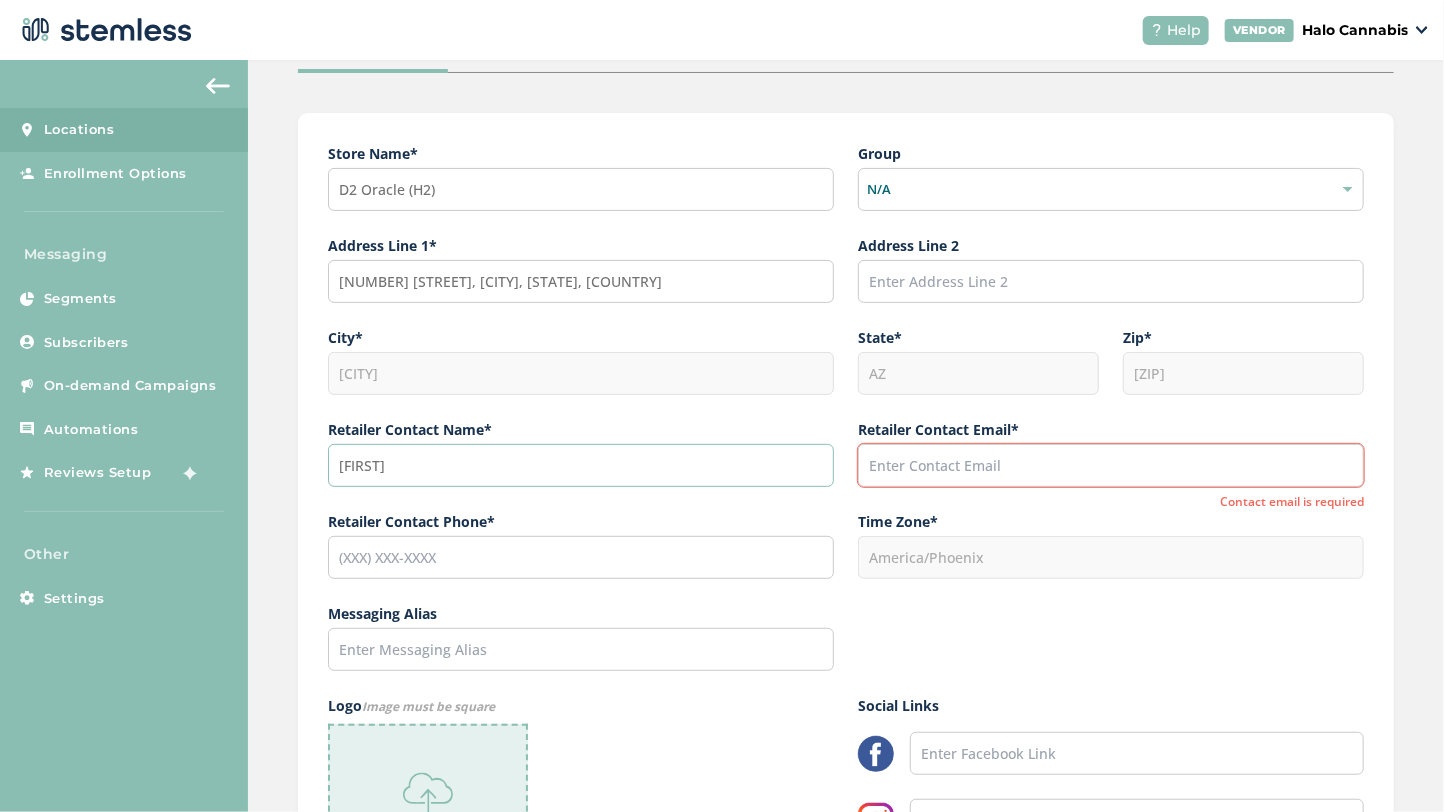click on "[FIRST]" at bounding box center (581, 465) 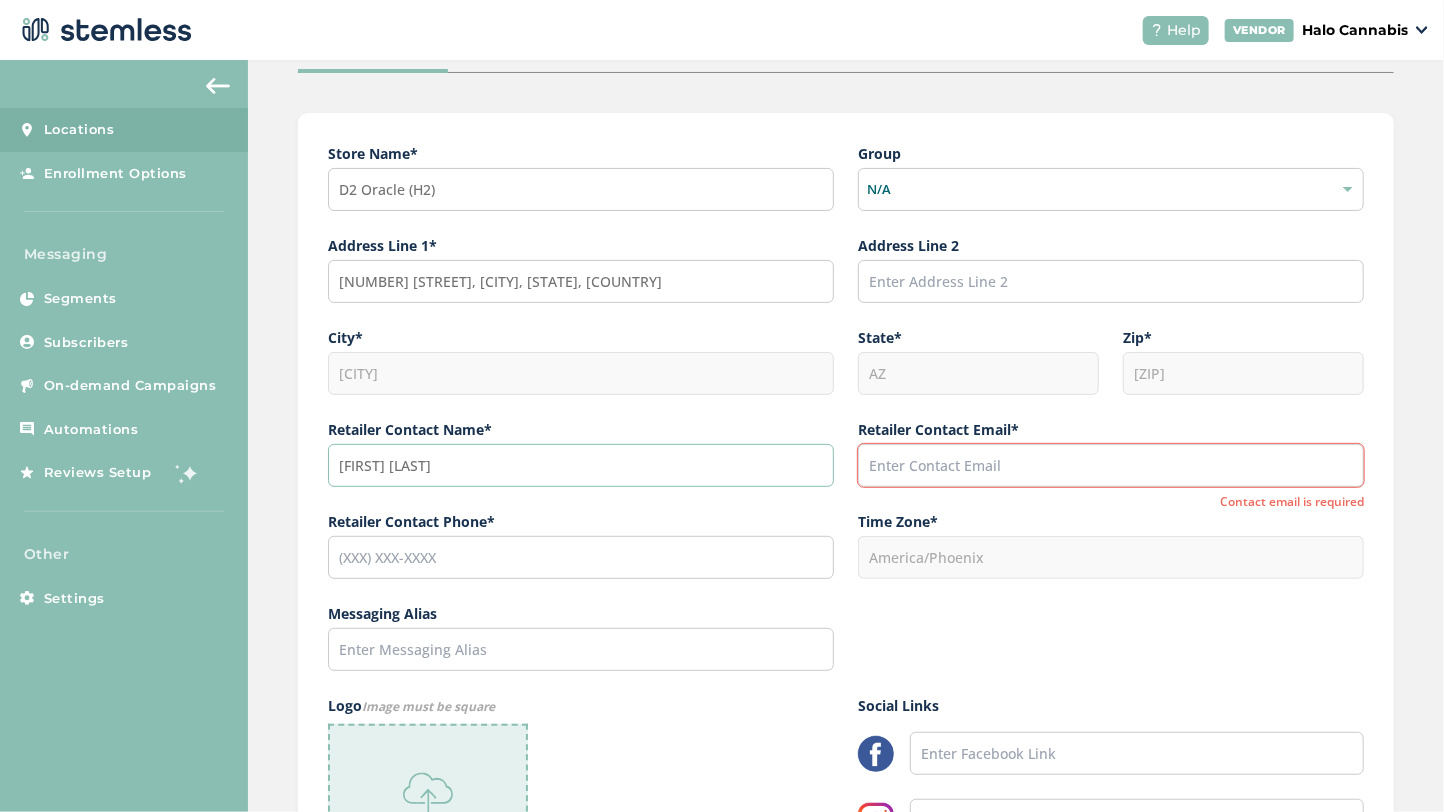 type on "[FIRST] [LAST]" 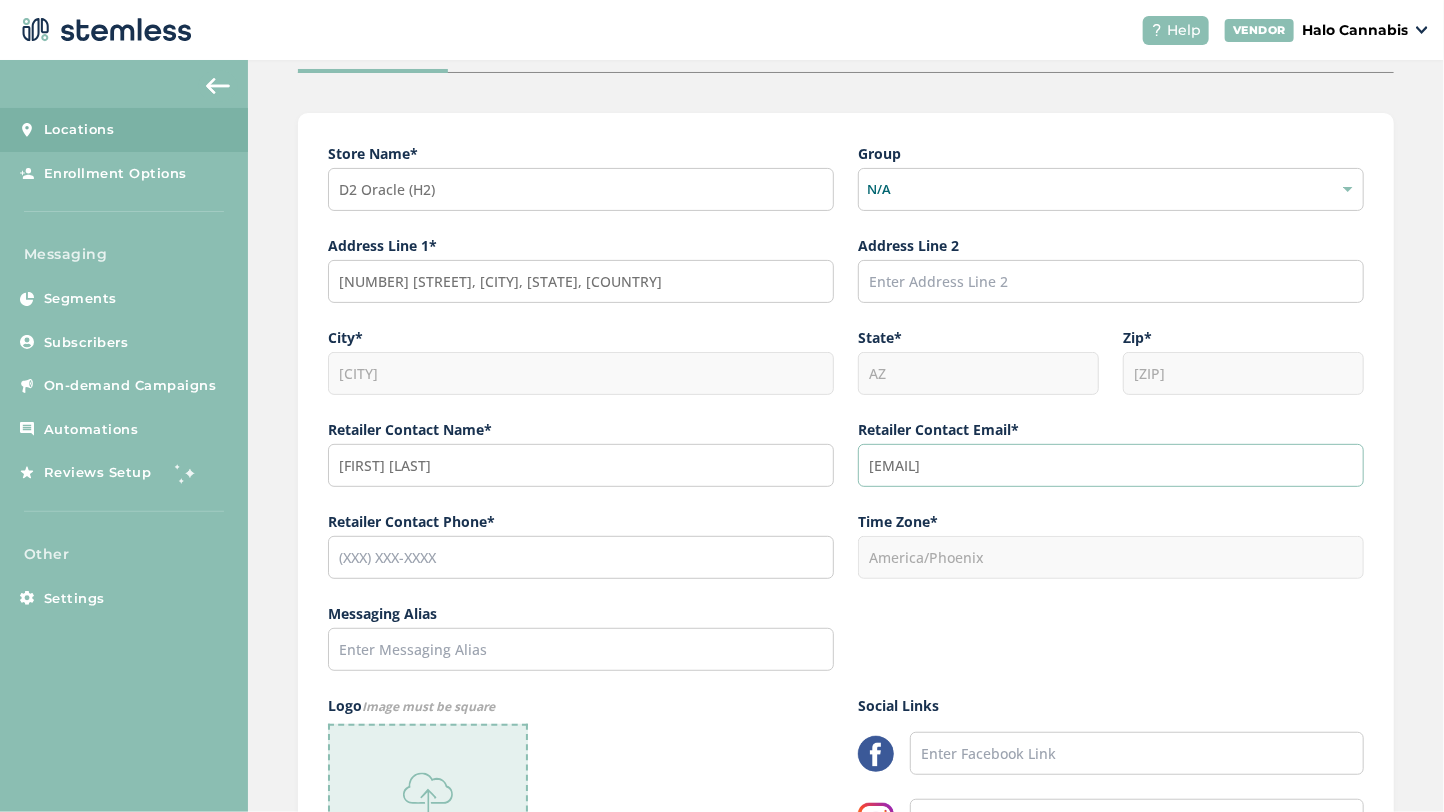 type on "[EMAIL]" 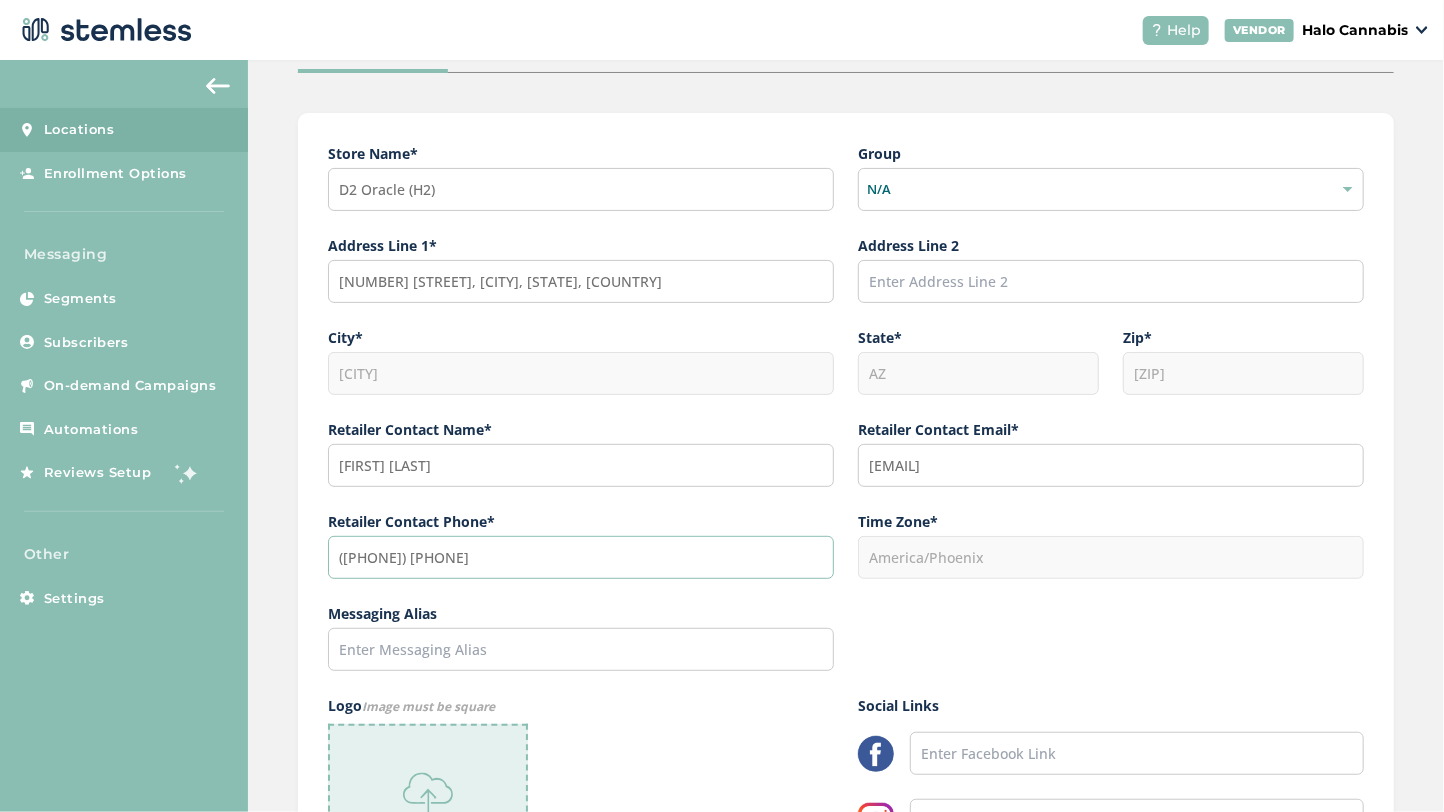 type on "([PHONE]) [PHONE]" 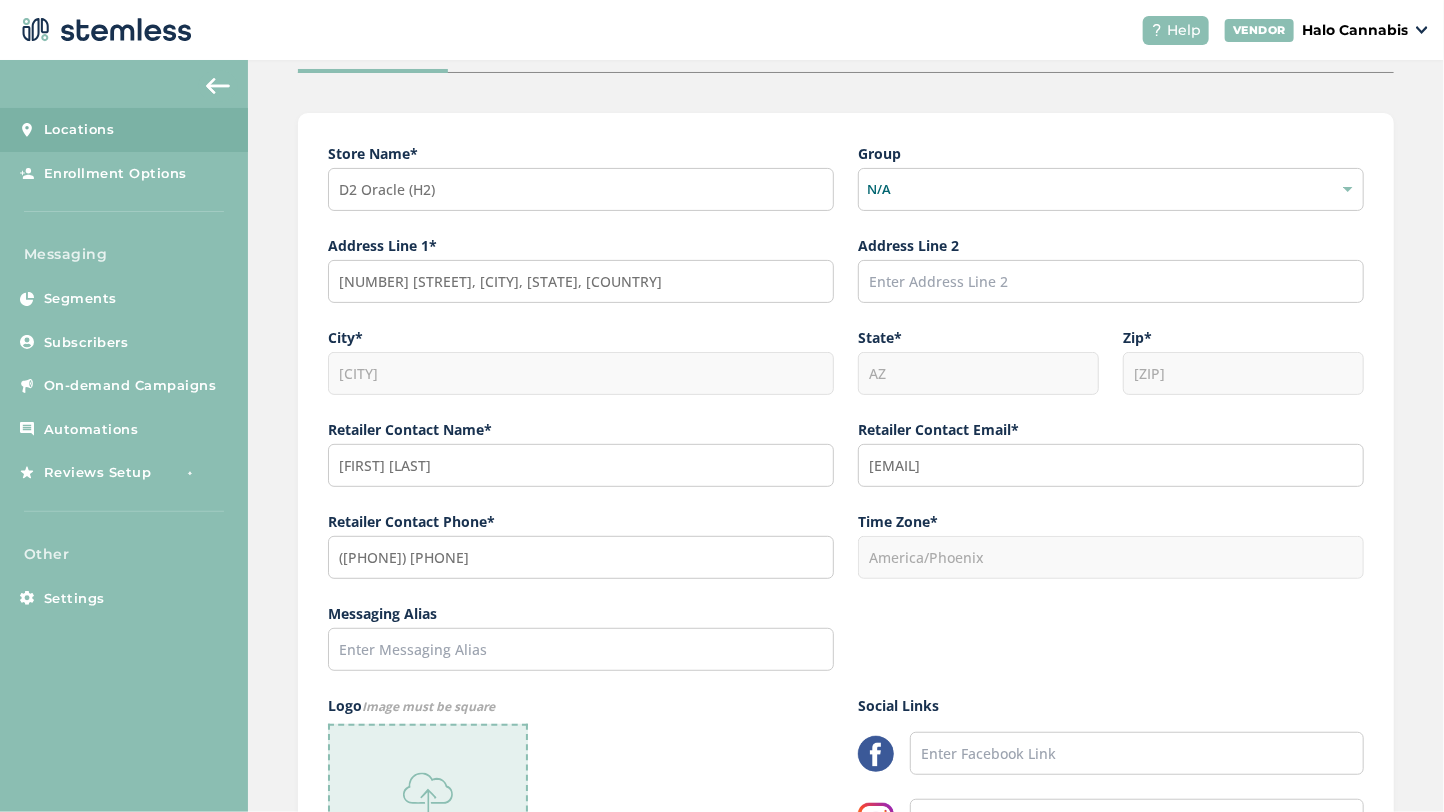 click on "America/Phoenix" at bounding box center [1111, 557] 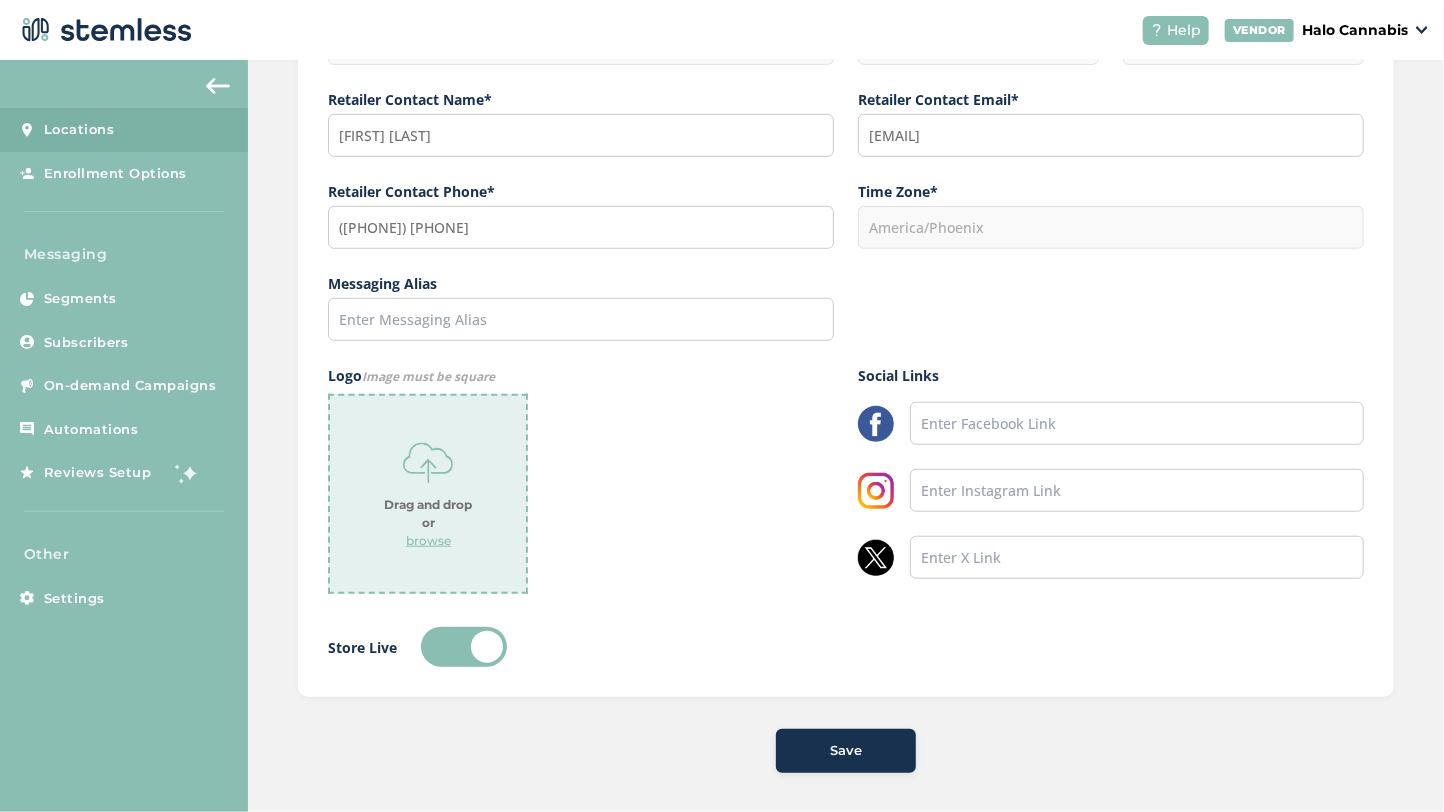 scroll, scrollTop: 478, scrollLeft: 0, axis: vertical 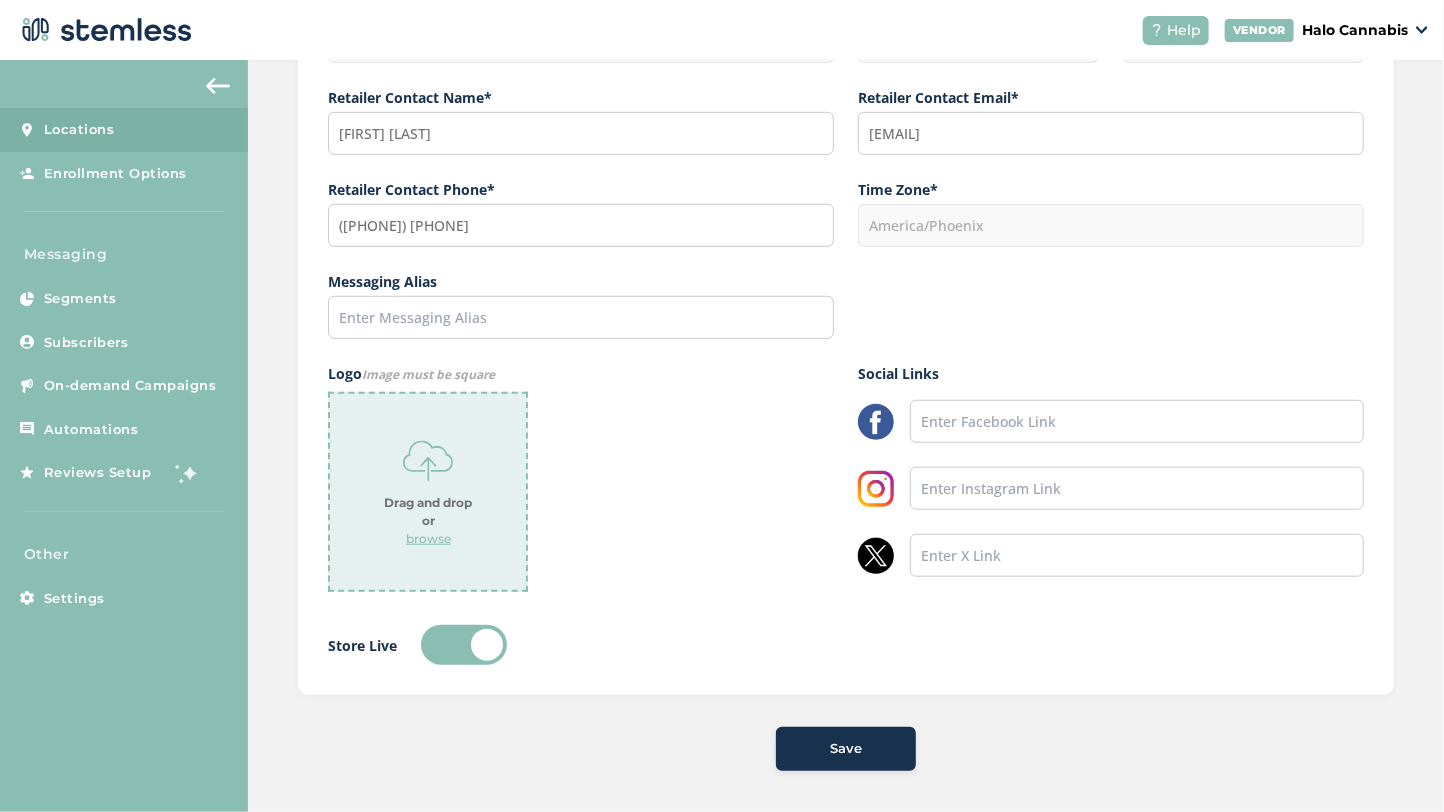 click on "Save" at bounding box center [846, 749] 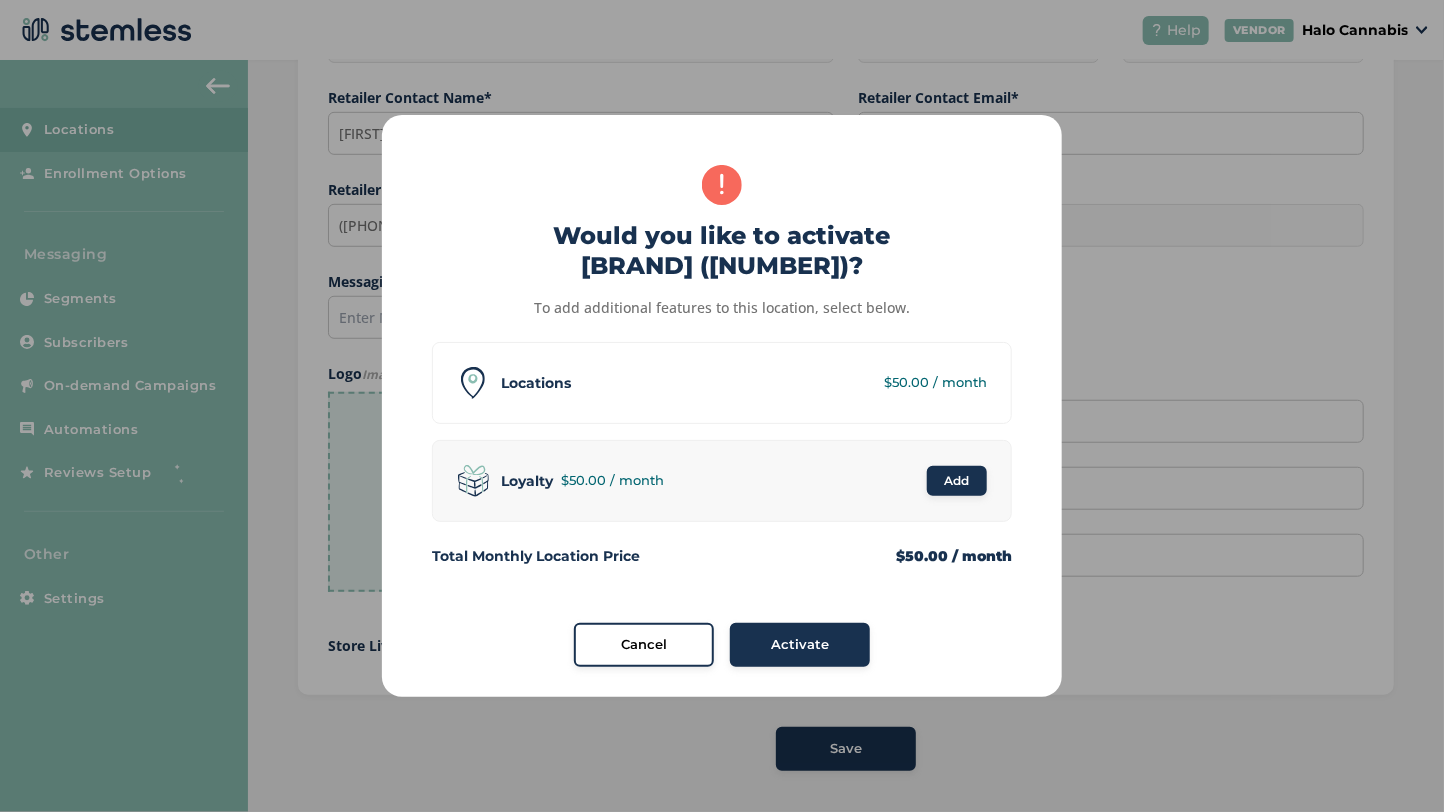 click on "Cancel" at bounding box center (644, 645) 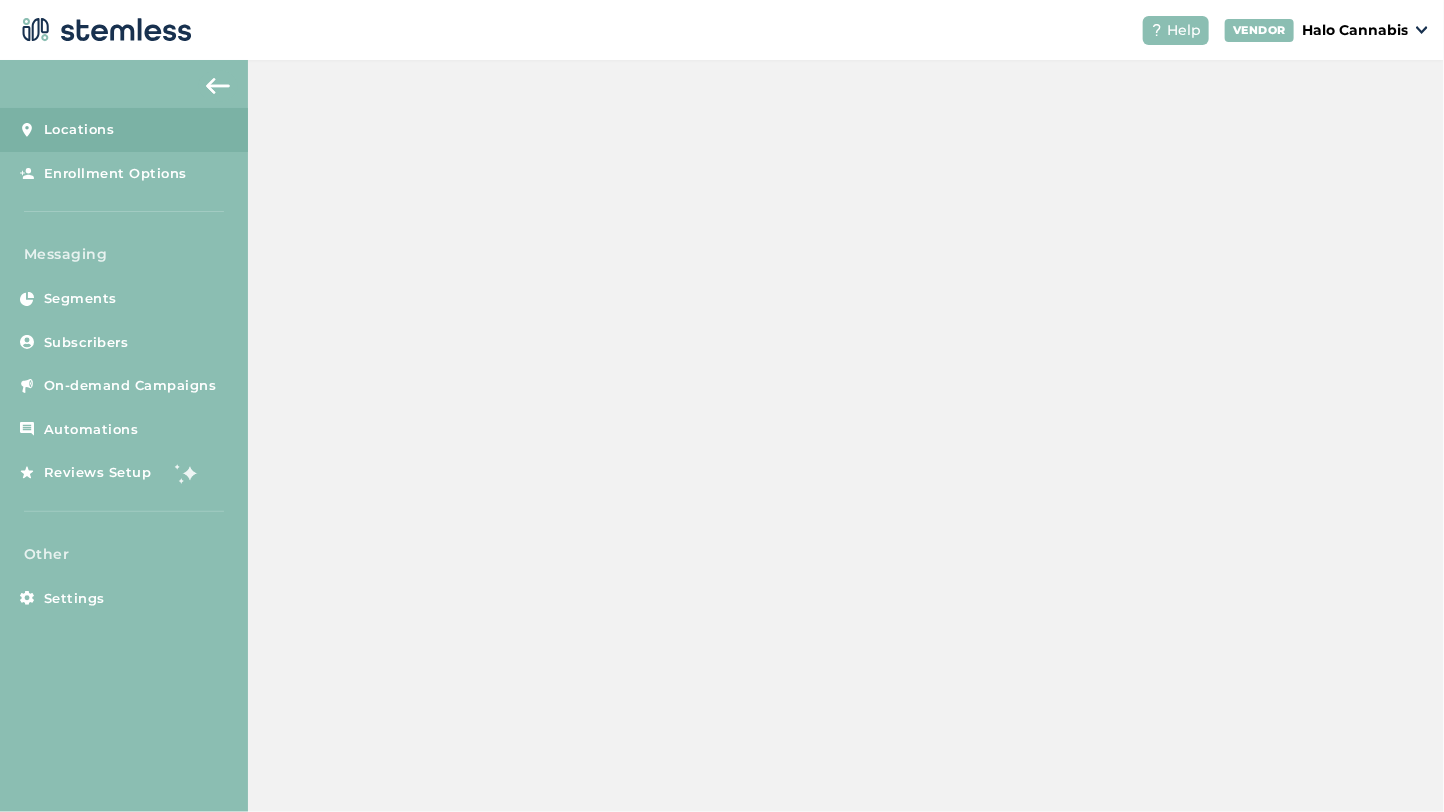 scroll, scrollTop: 0, scrollLeft: 0, axis: both 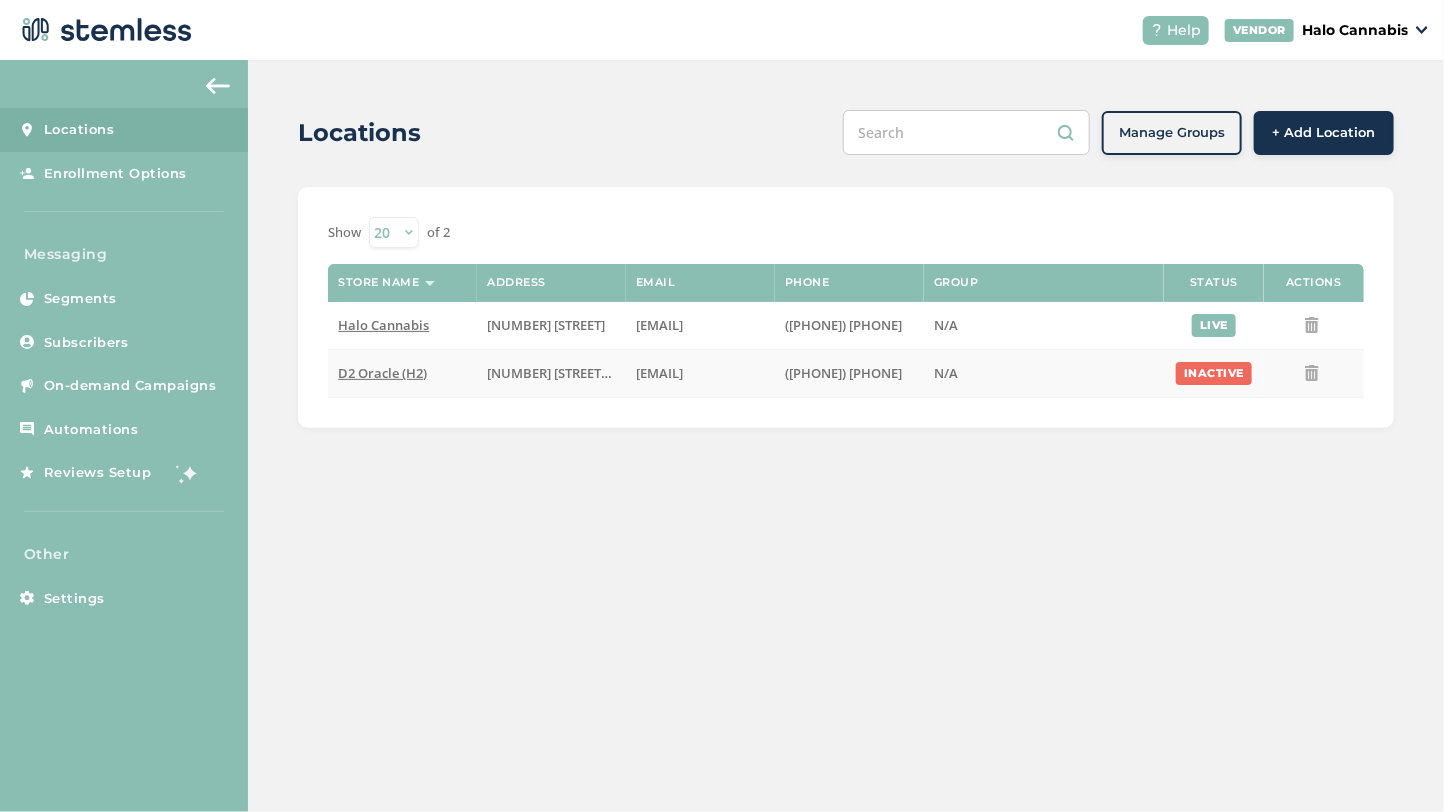 click on "[EMAIL]" at bounding box center [700, 373] 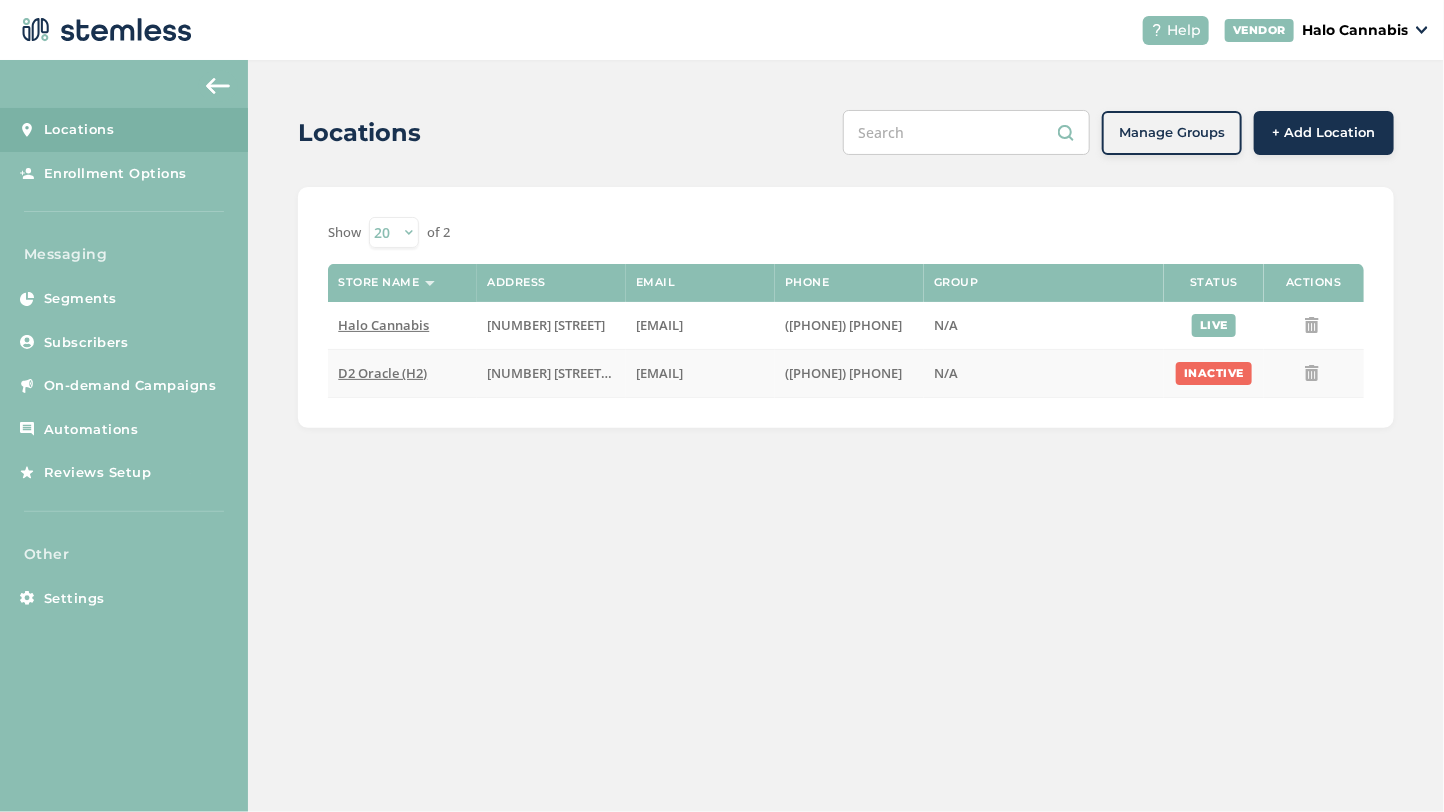 click on "D2 Oracle (H2)" at bounding box center [382, 373] 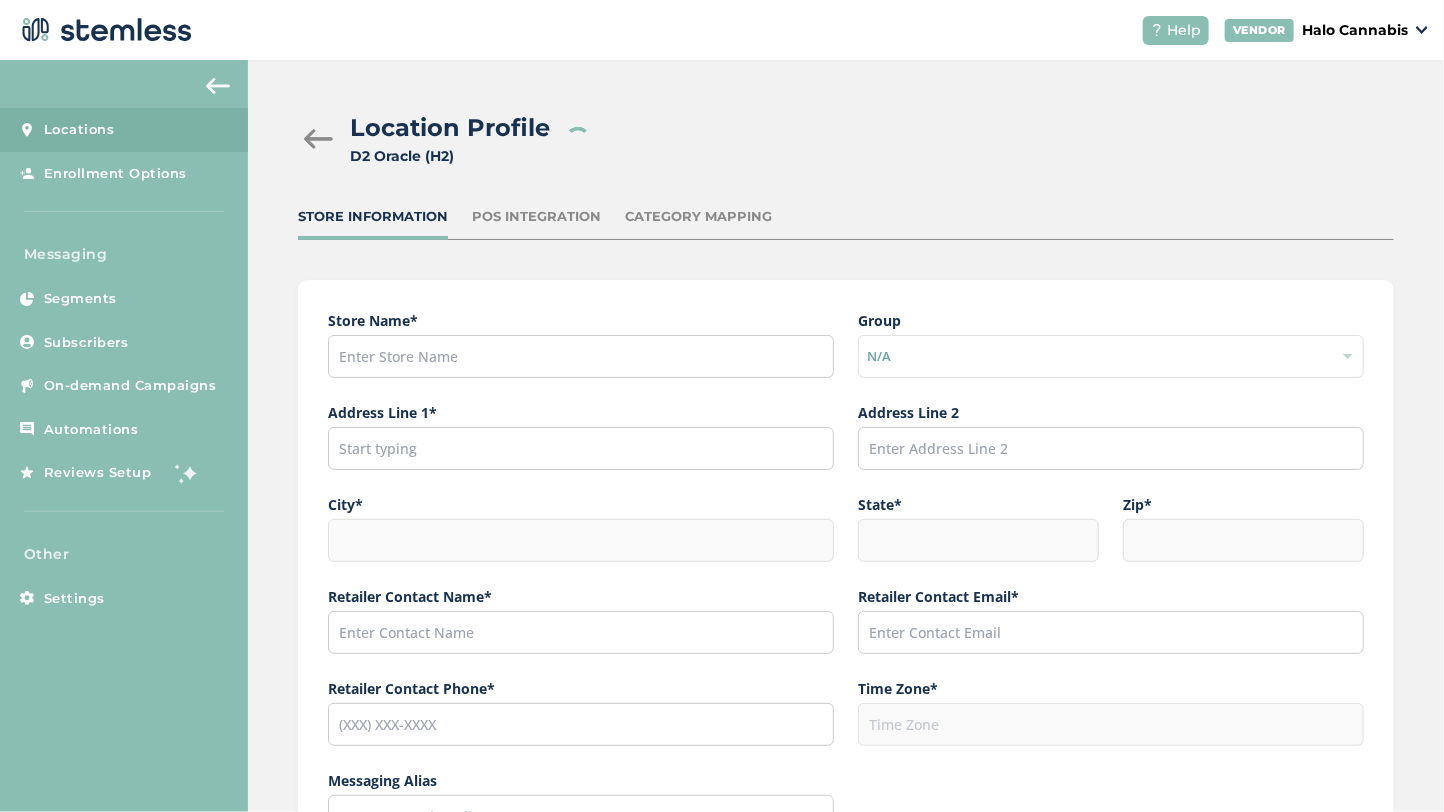 type on "D2 Oracle (H2)" 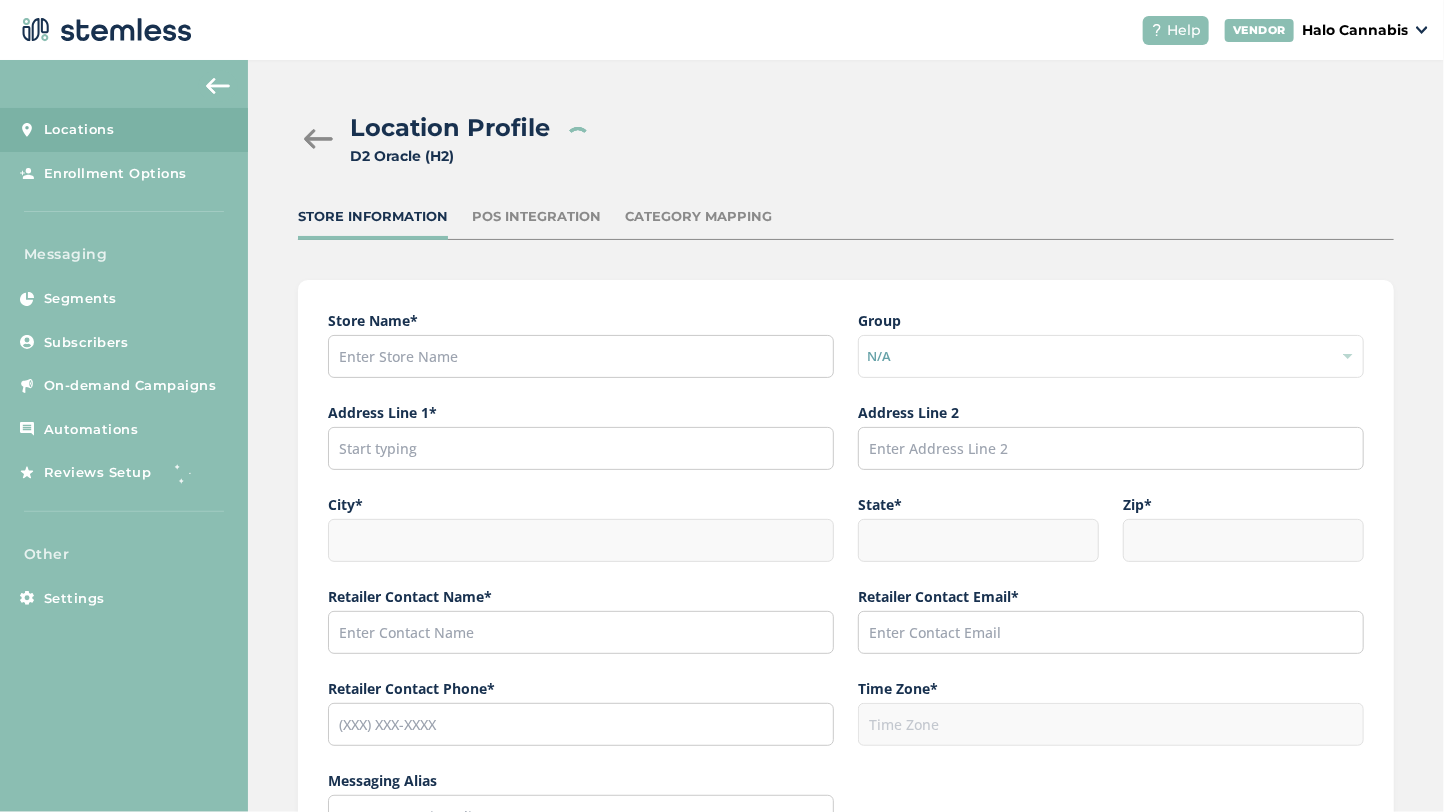 type on "[NUMBER] [STREET], [CITY], [STATE], [COUNTRY]" 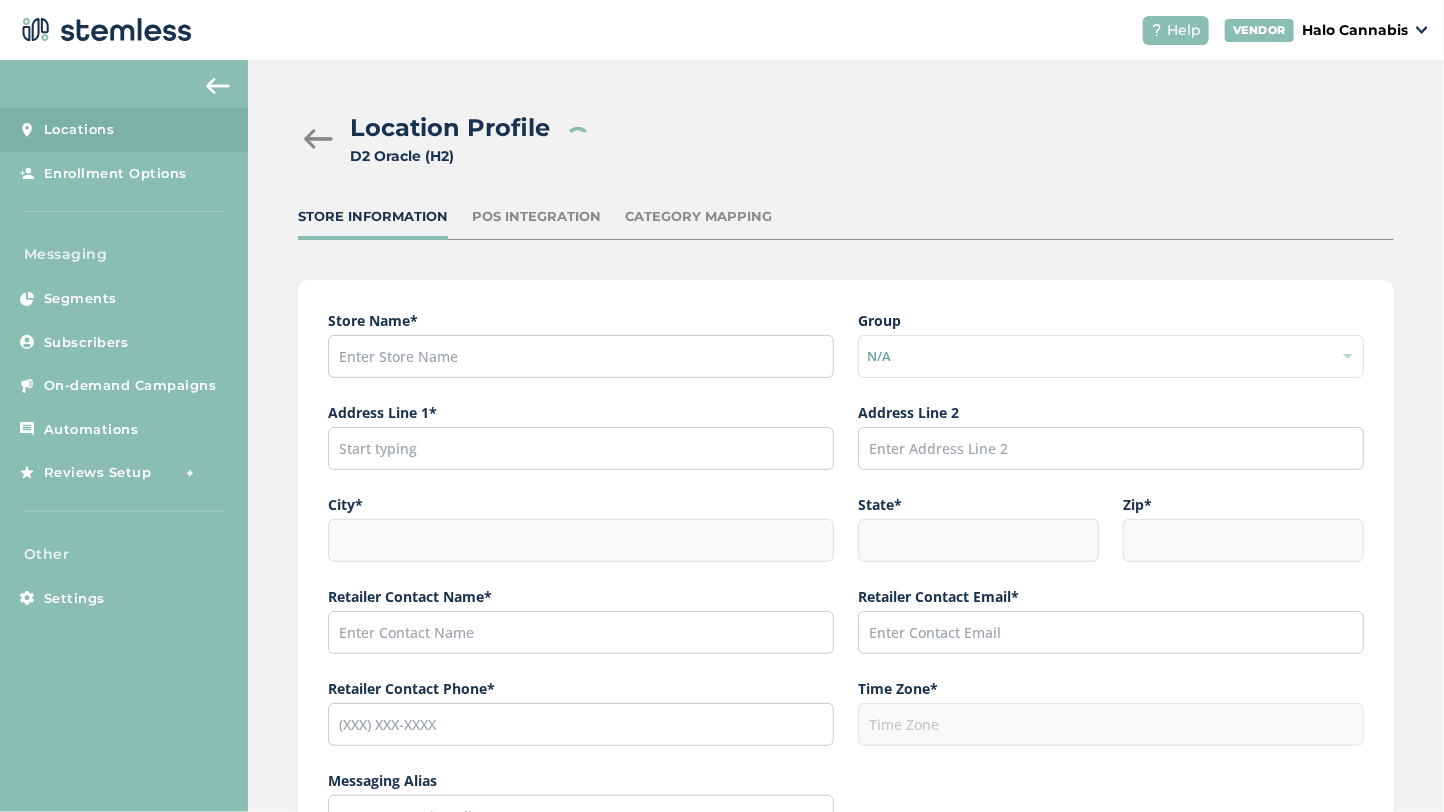 type on "[CITY]" 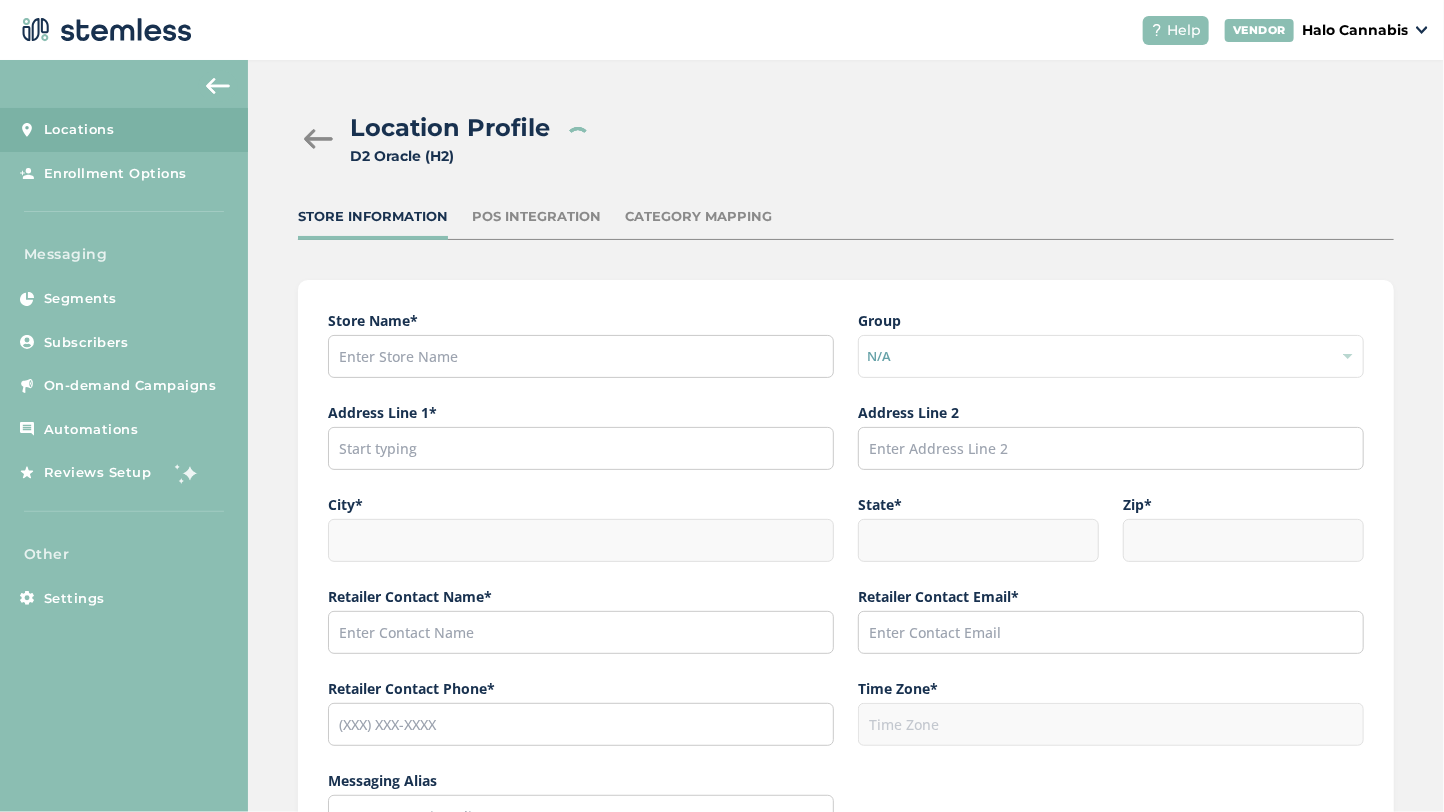 type on "AZ" 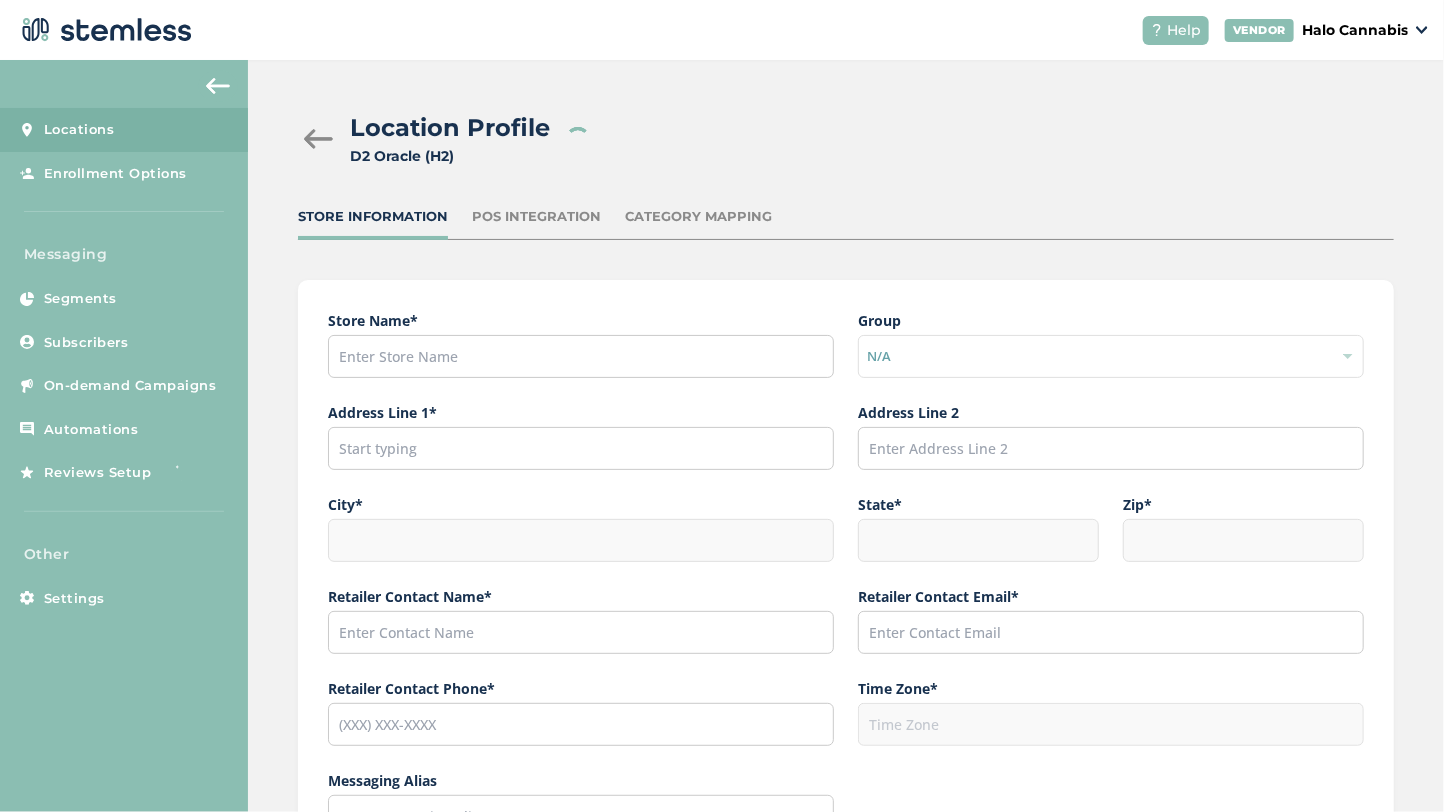 type on "[FIRST] [LAST]" 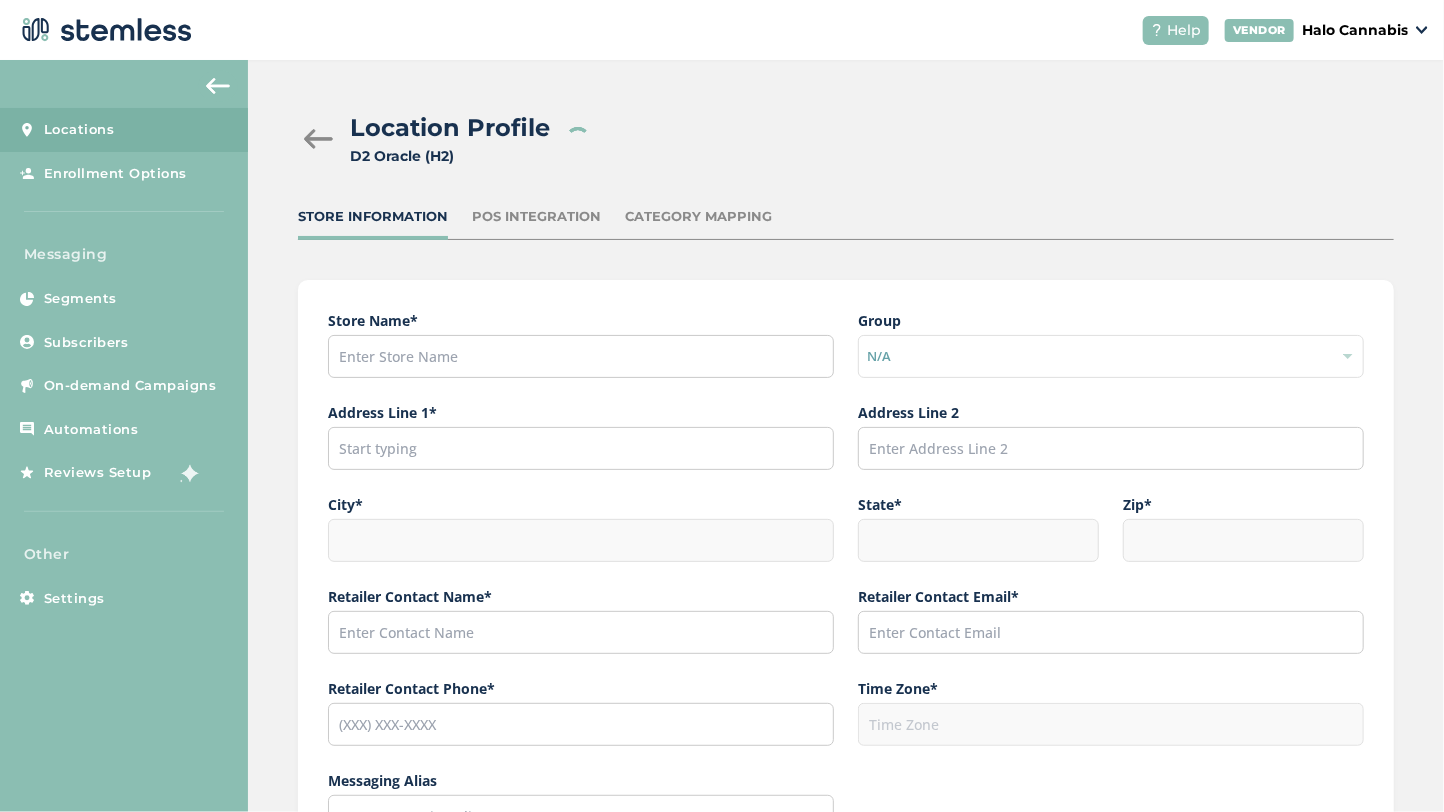type on "[EMAIL]" 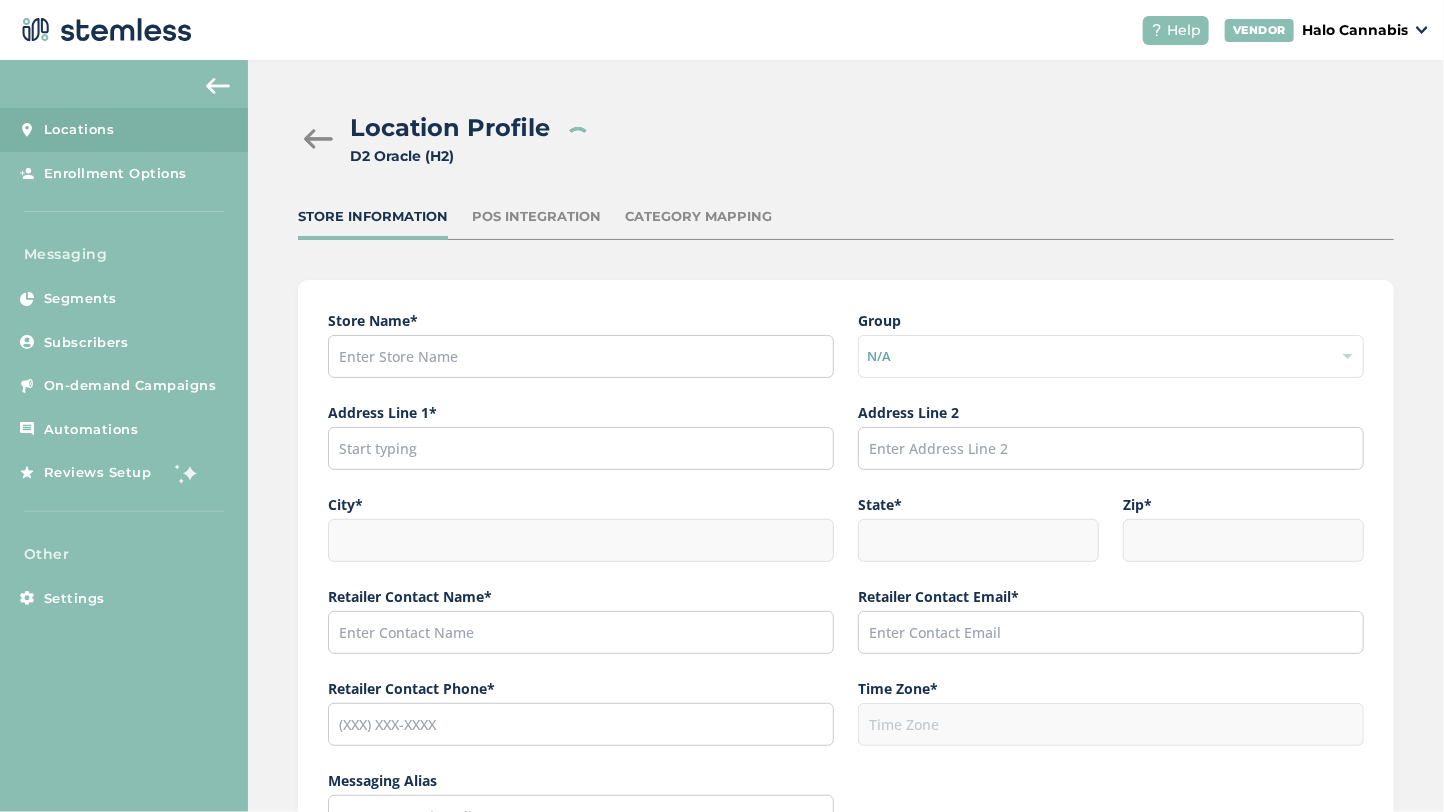 type on "([PHONE]) [PHONE]" 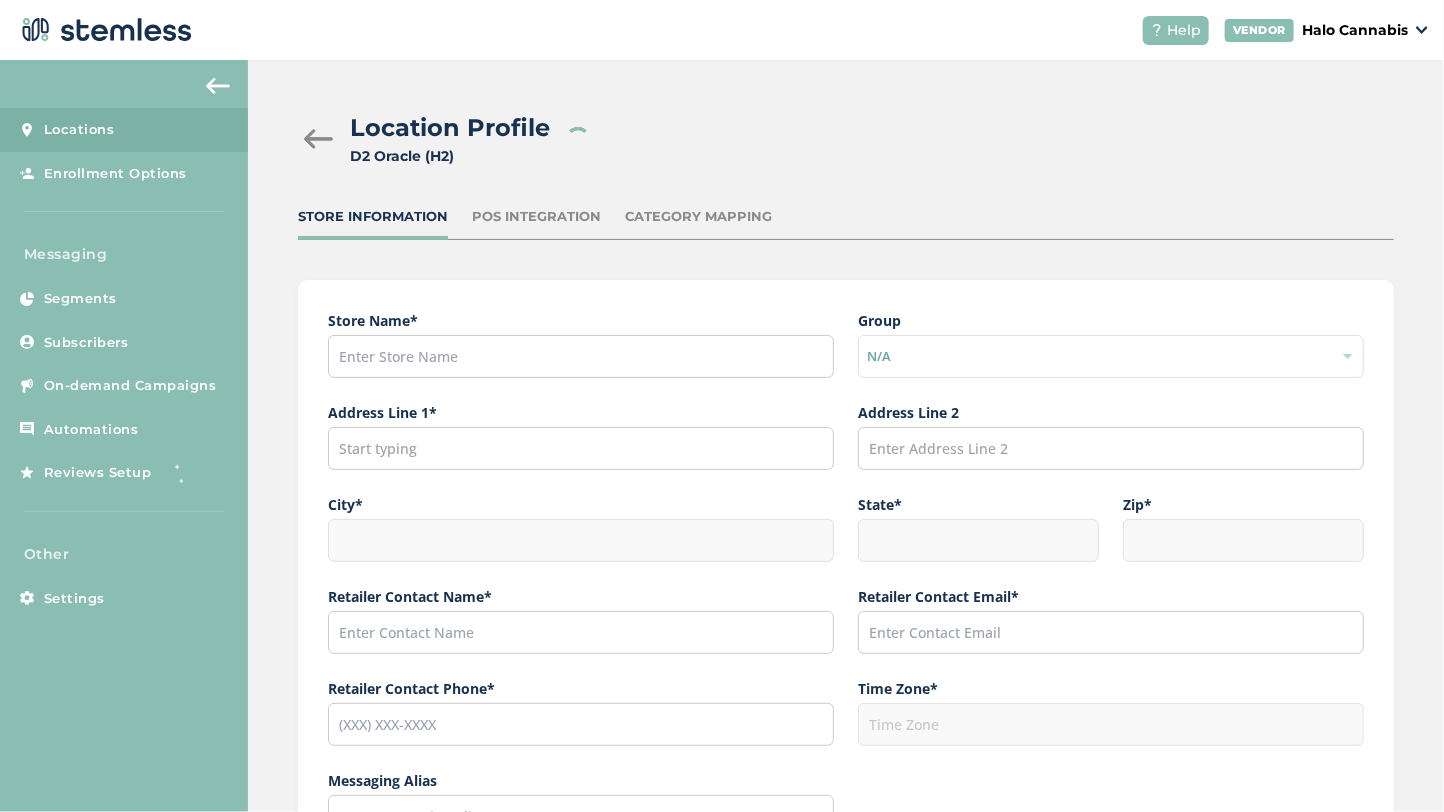 type on "America/Phoenix" 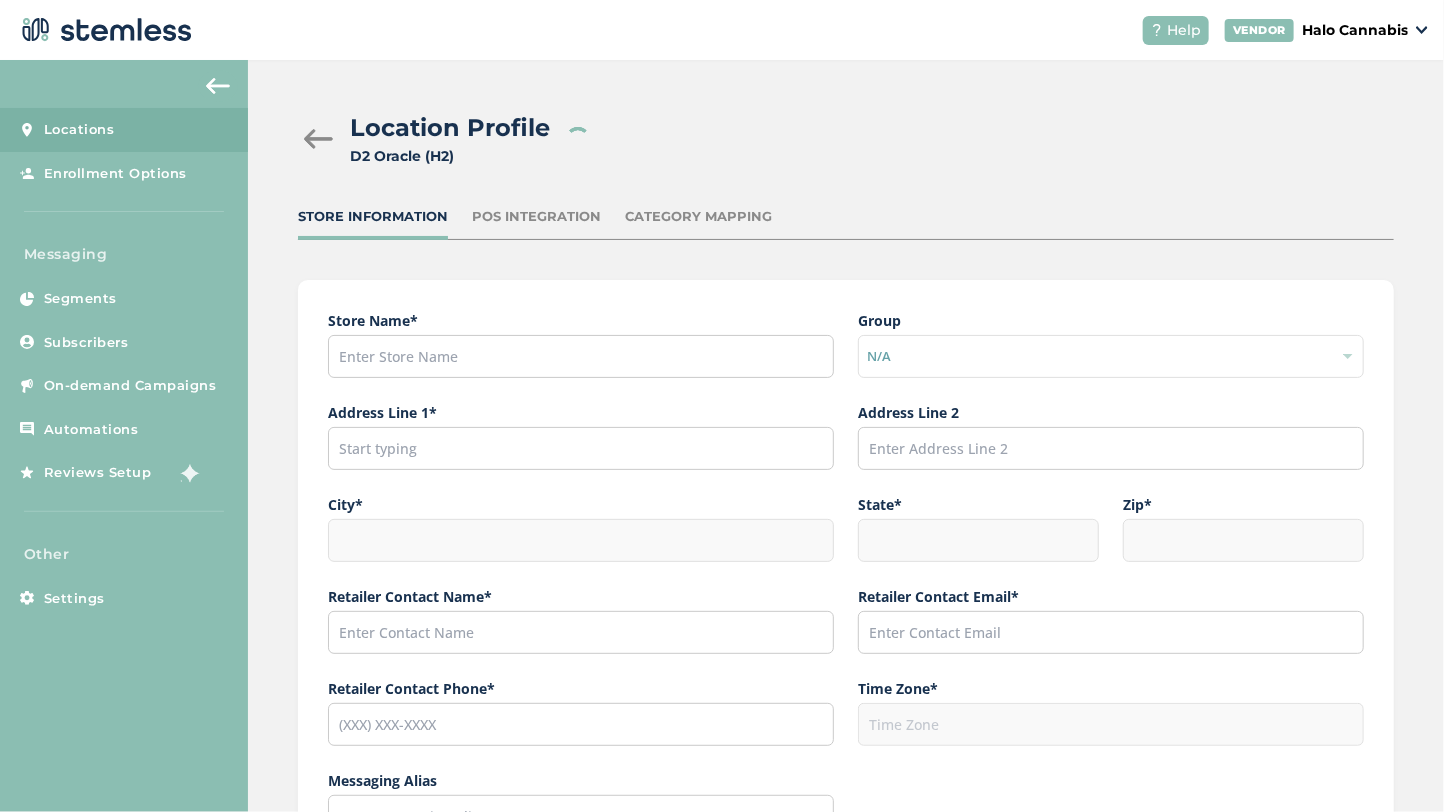 checkbox on "false" 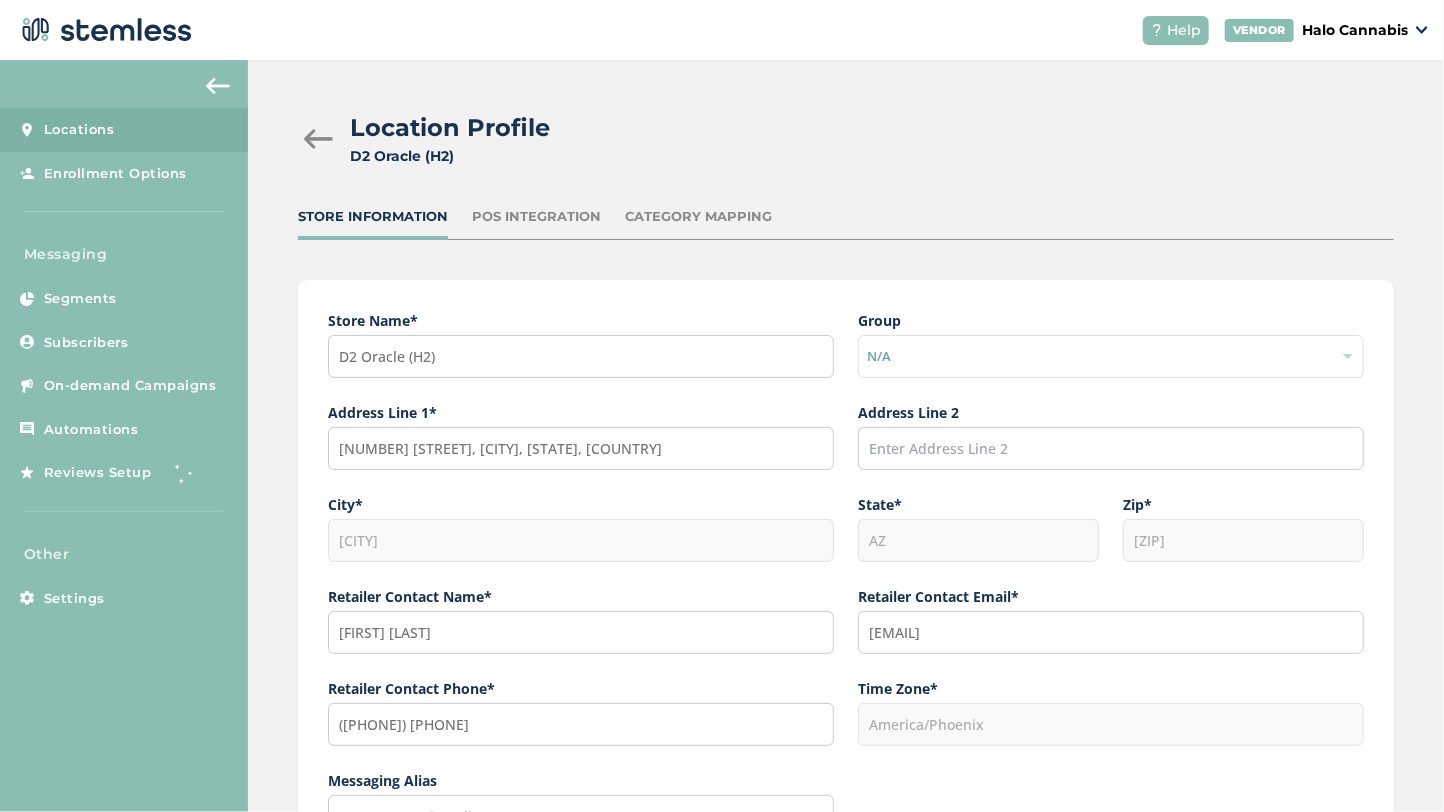 click on "Store Information   POS Integration   Category Mapping" at bounding box center [846, 223] 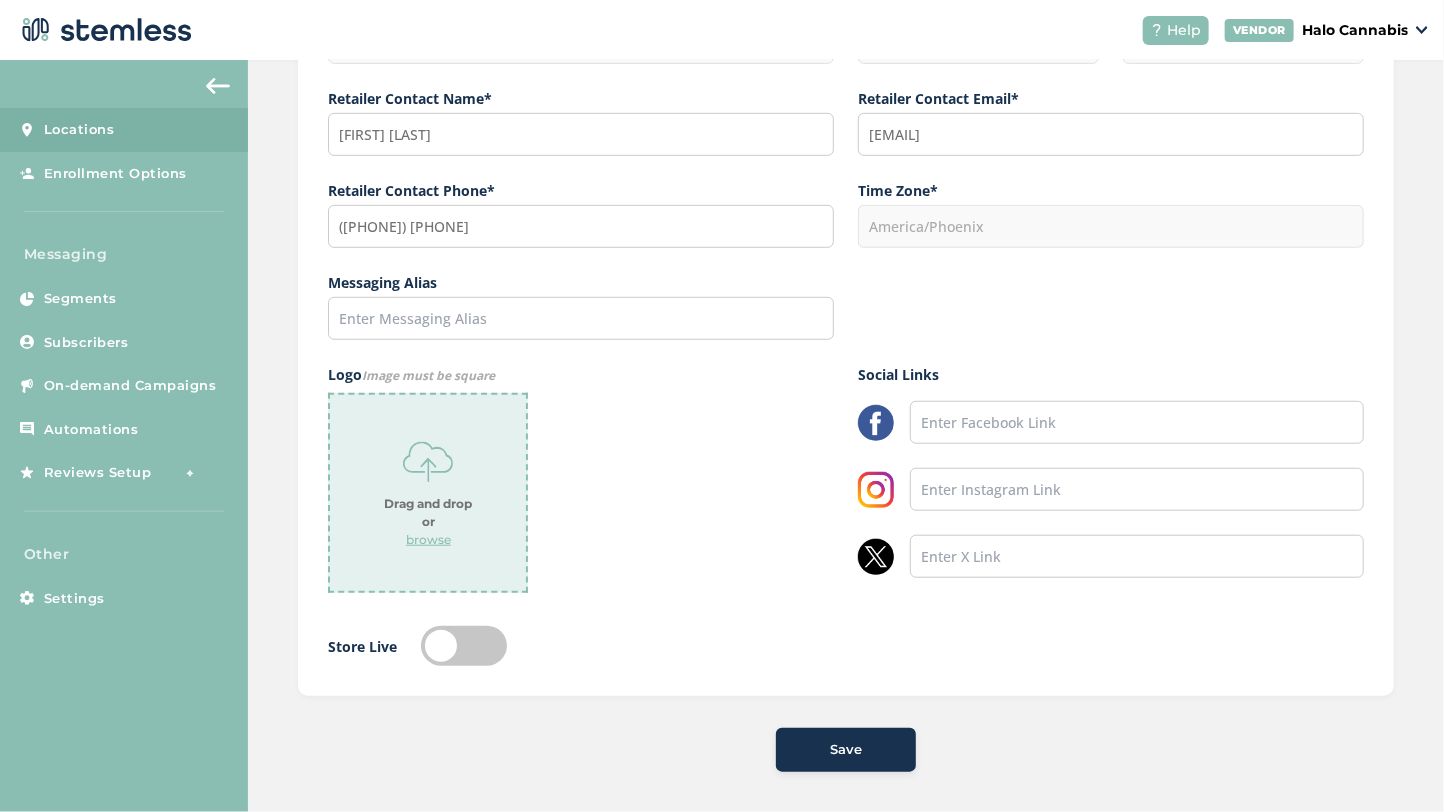 scroll, scrollTop: 0, scrollLeft: 0, axis: both 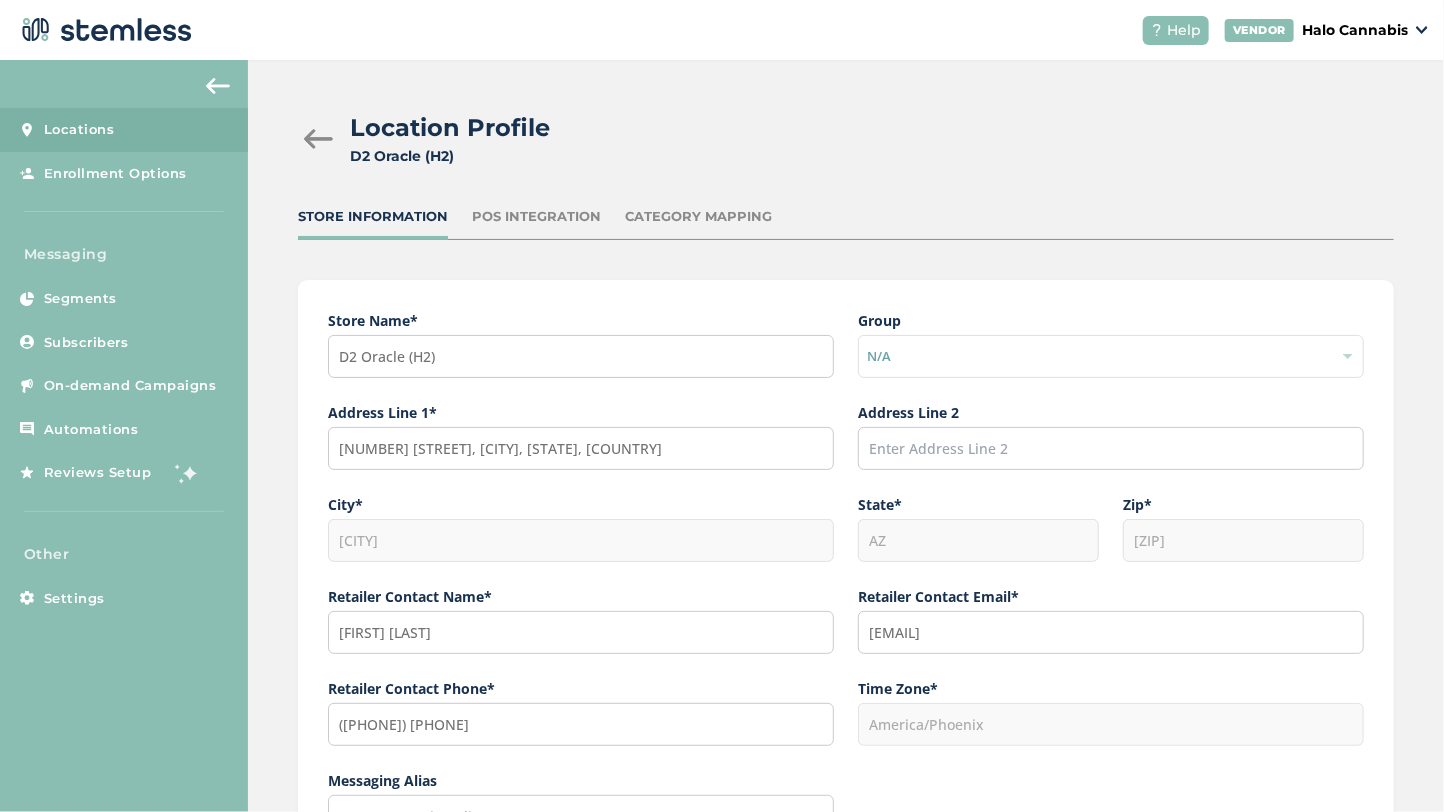 click on "POS Integration" at bounding box center [536, 217] 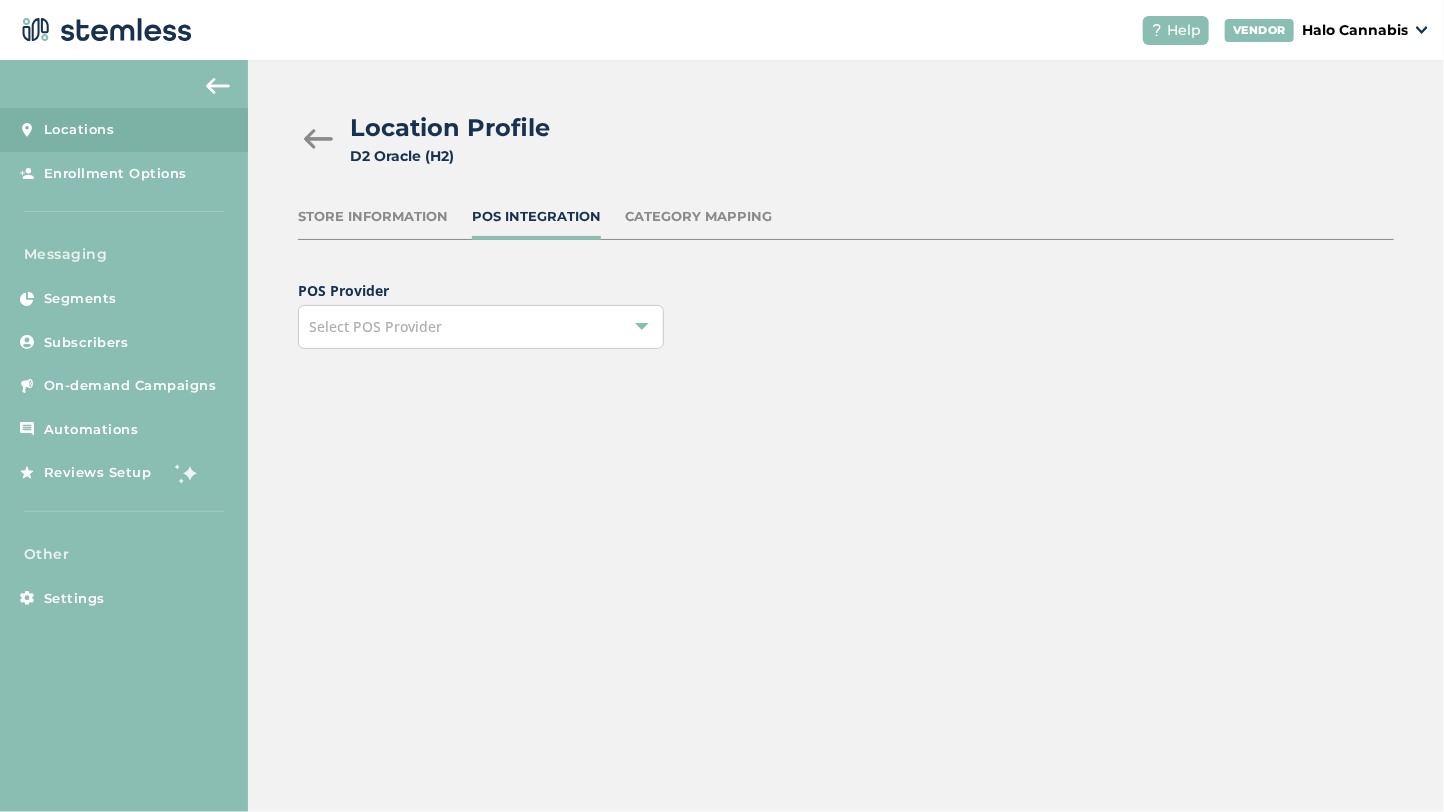 click on "Select POS Provider" at bounding box center (480, 327) 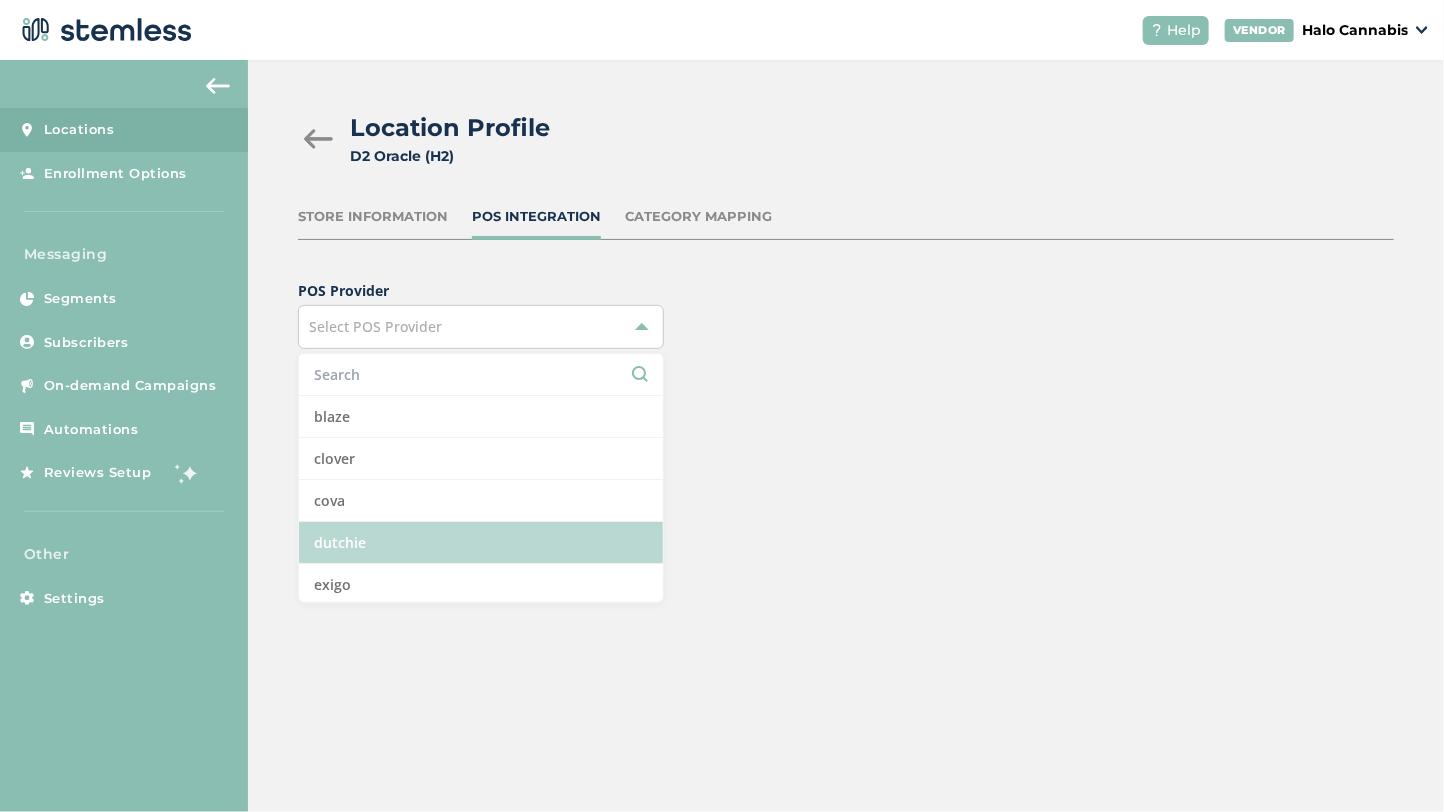 click on "dutchie" at bounding box center (480, 543) 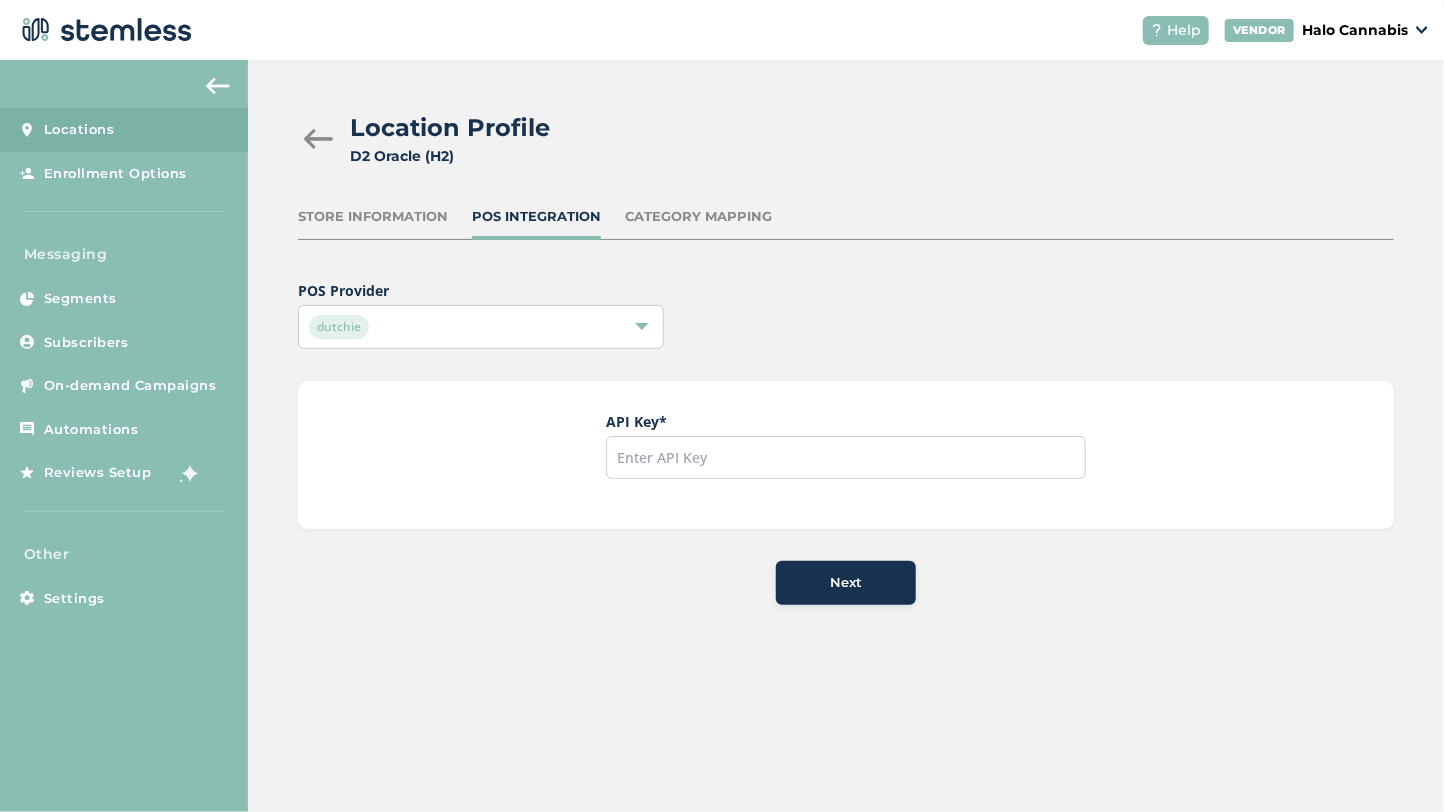 click on "Category Mapping" at bounding box center [698, 217] 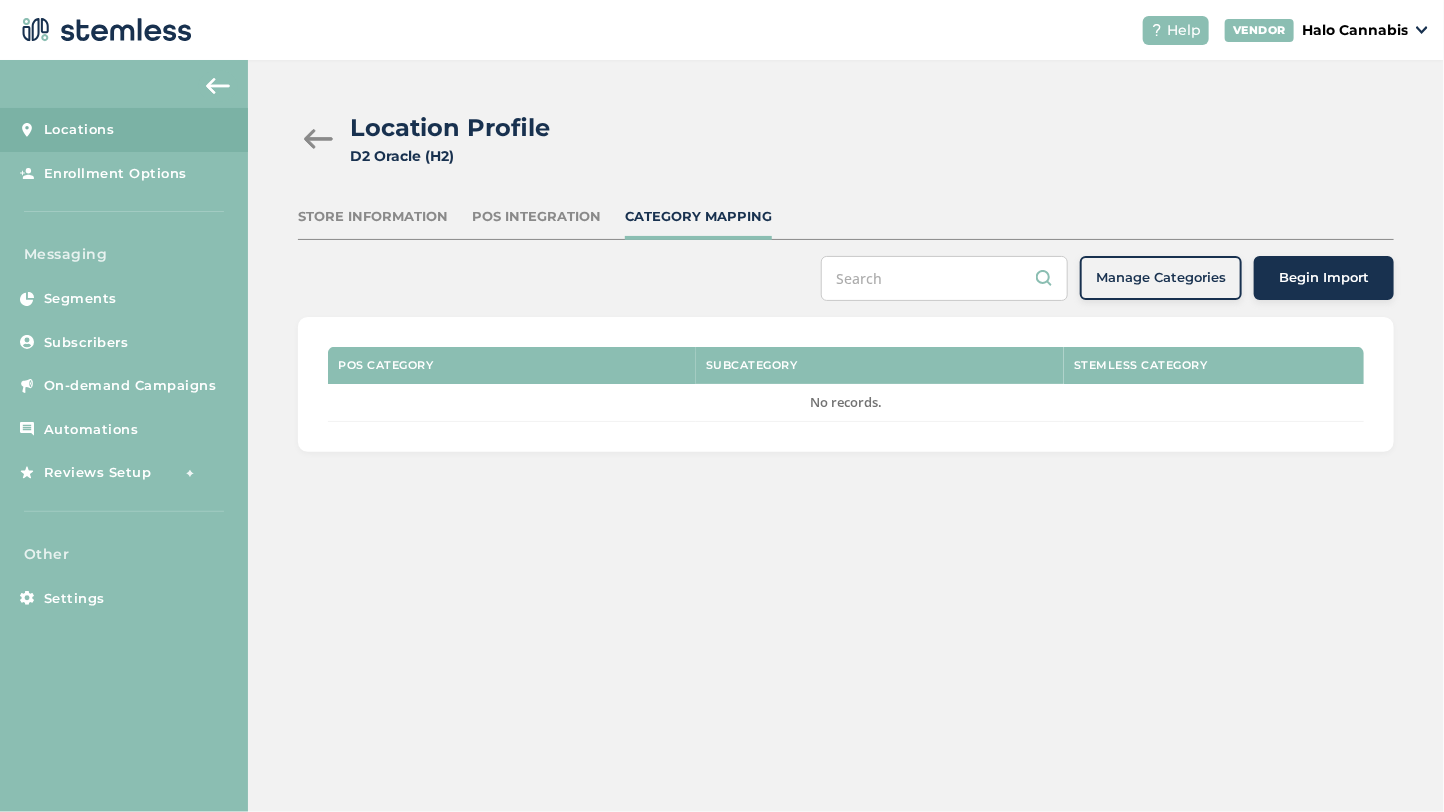 click on "Store Information" at bounding box center [373, 217] 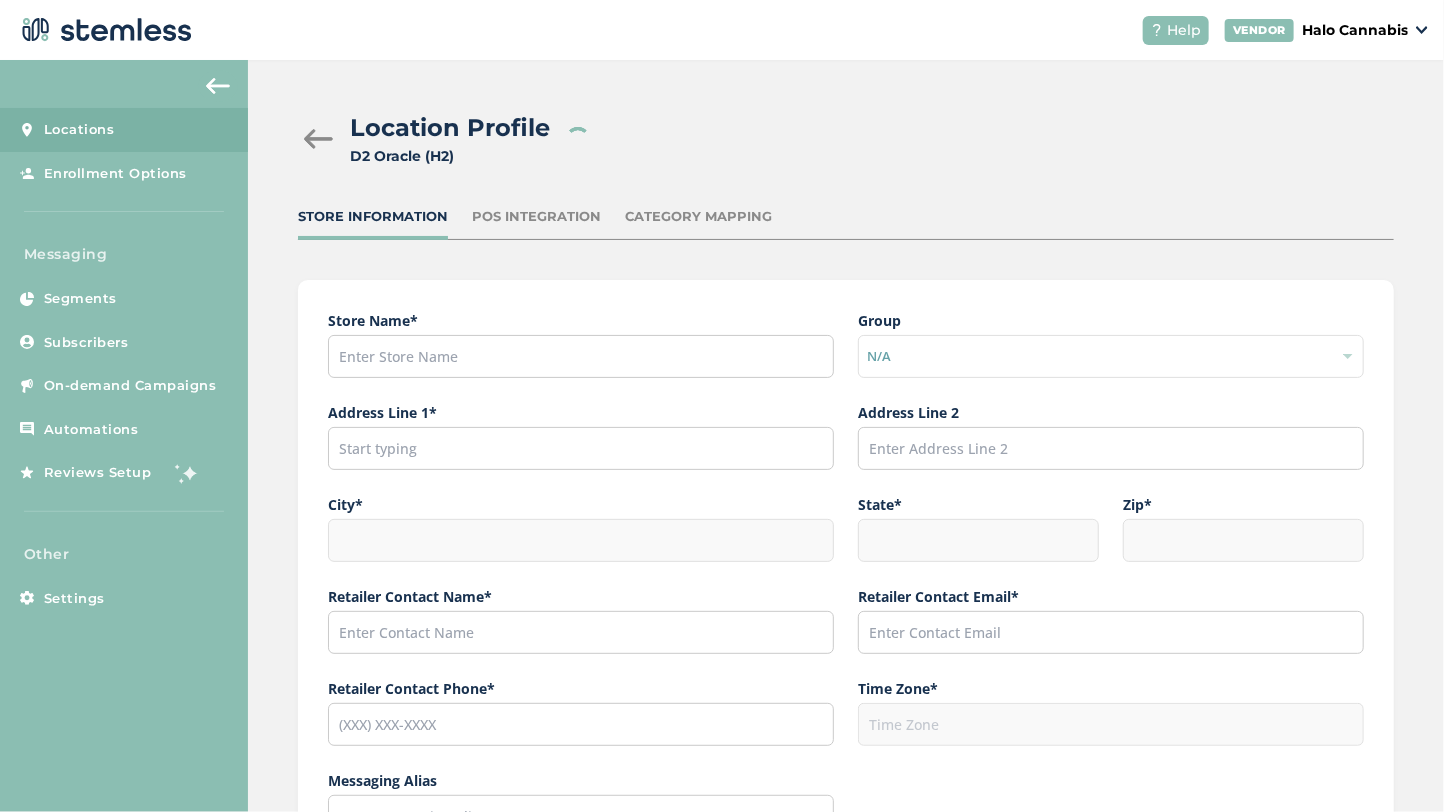 type on "D2 Oracle (H2)" 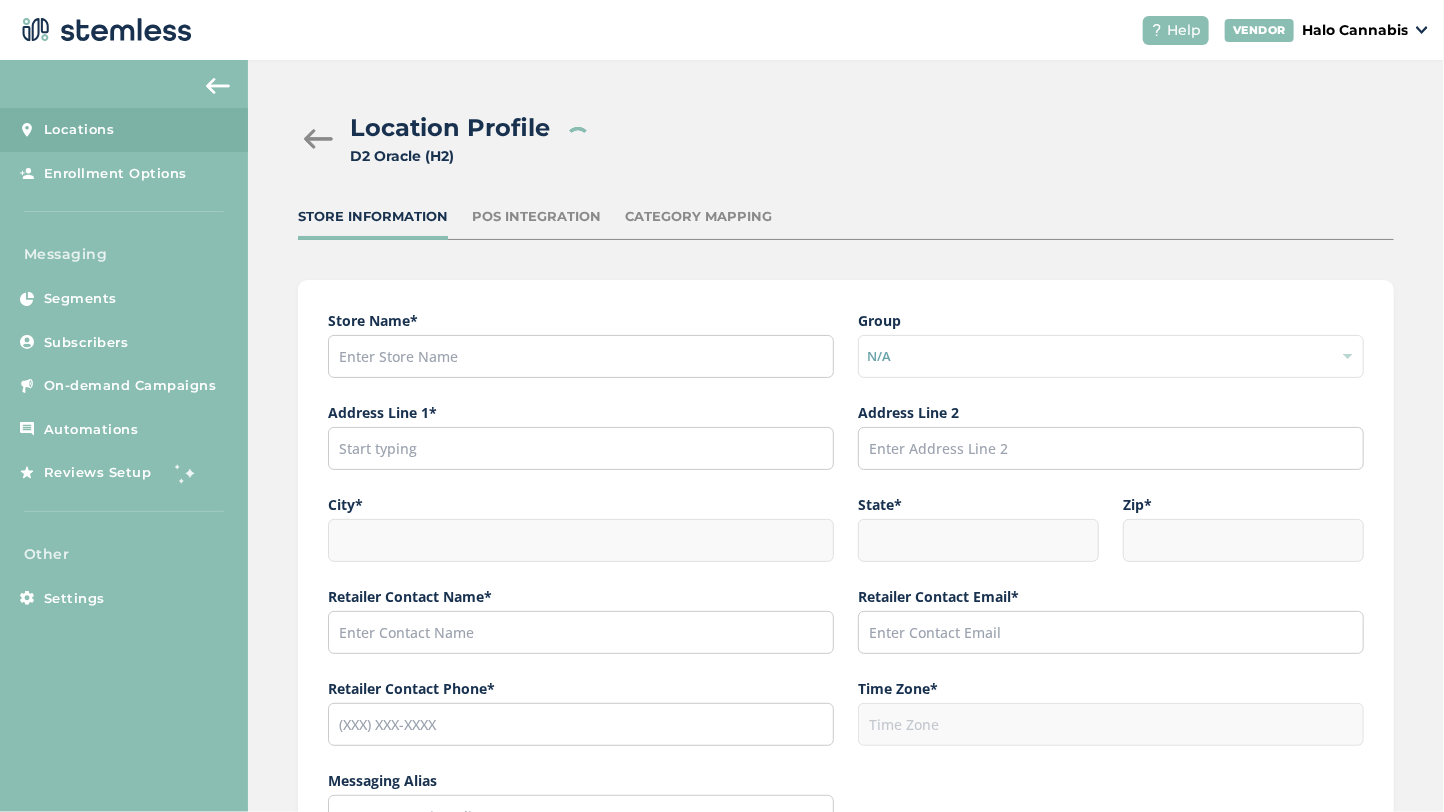 type on "[NUMBER] [STREET], [CITY], [STATE], [COUNTRY]" 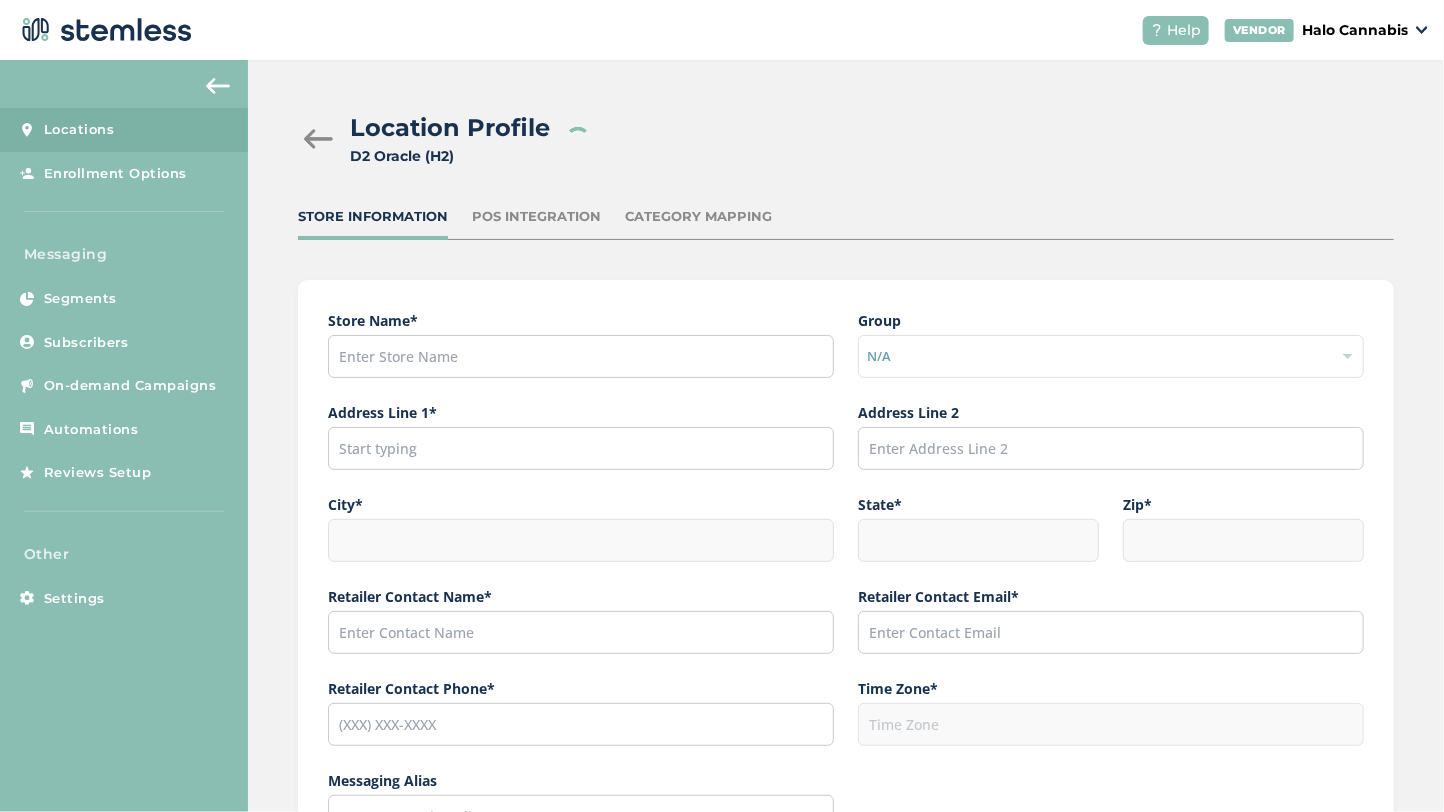 type on "[CITY]" 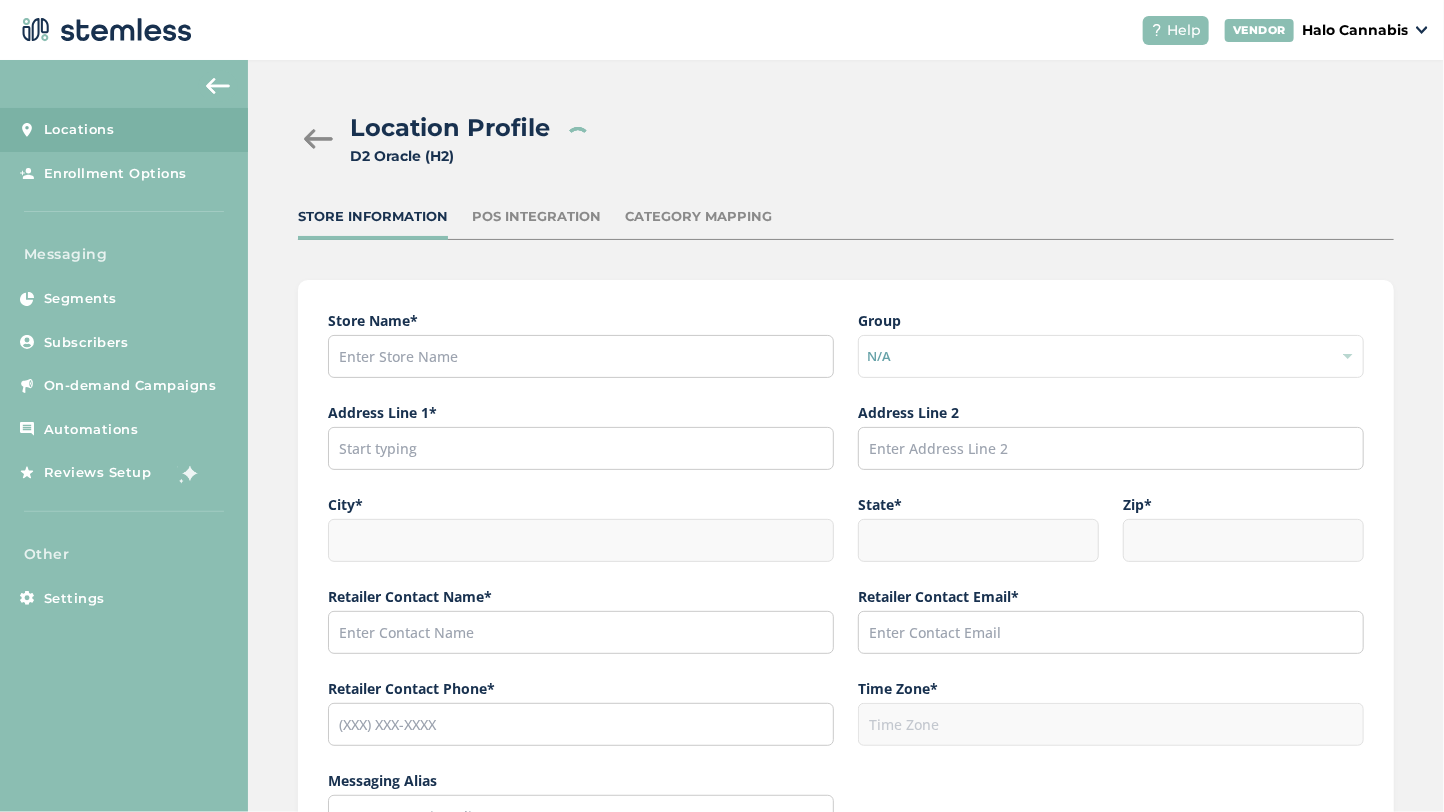 type on "AZ" 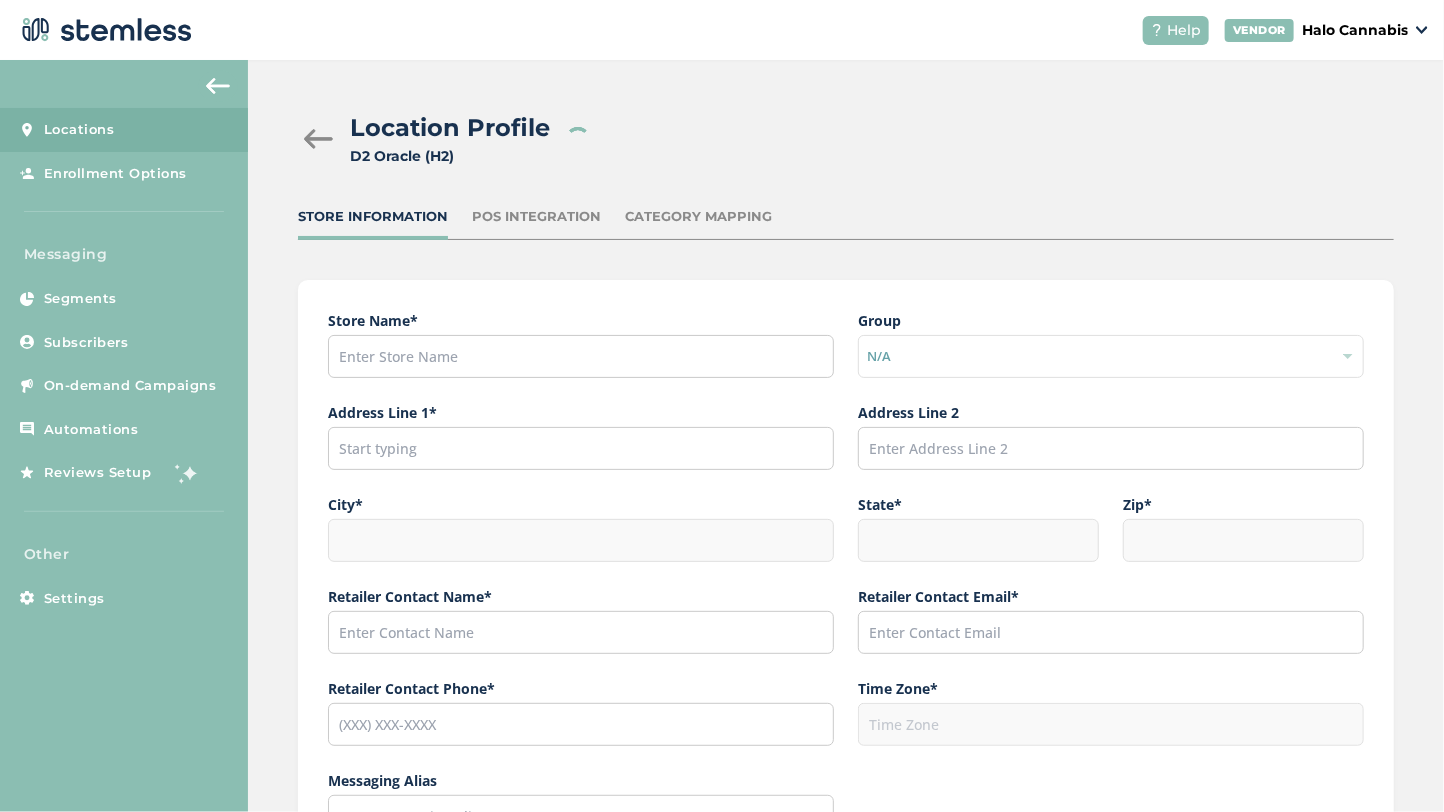 type on "[ZIP]" 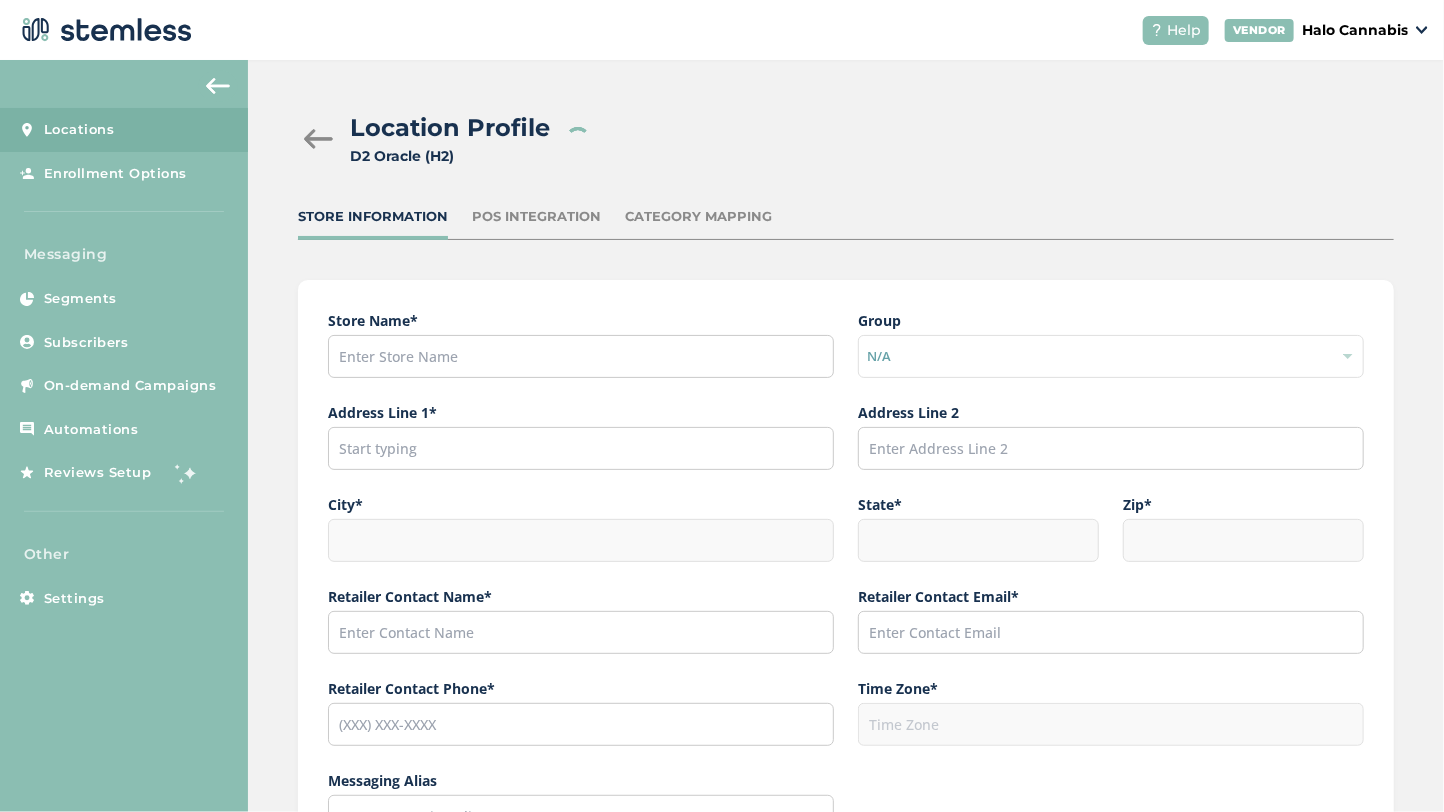 type on "[FIRST] [LAST]" 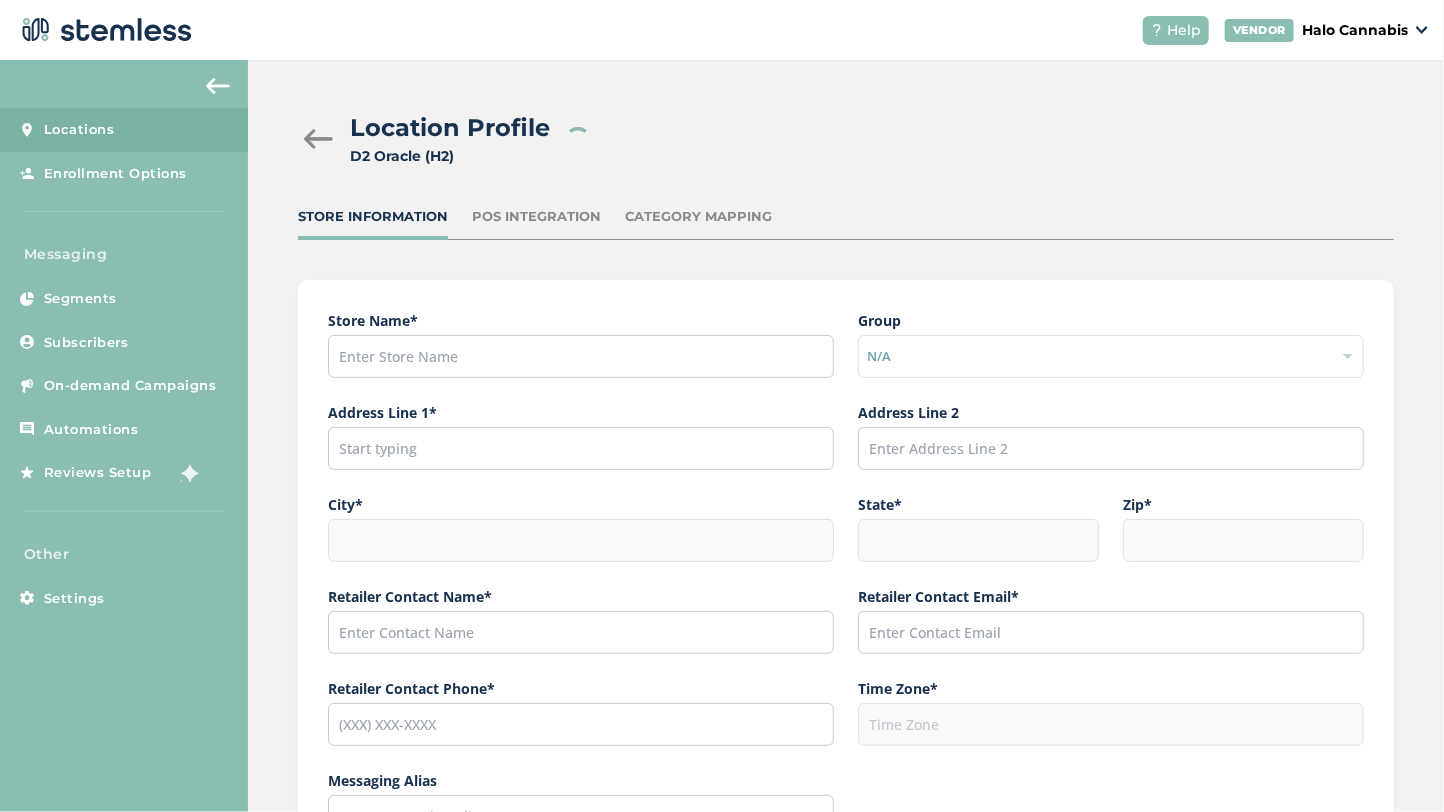 type on "[EMAIL]" 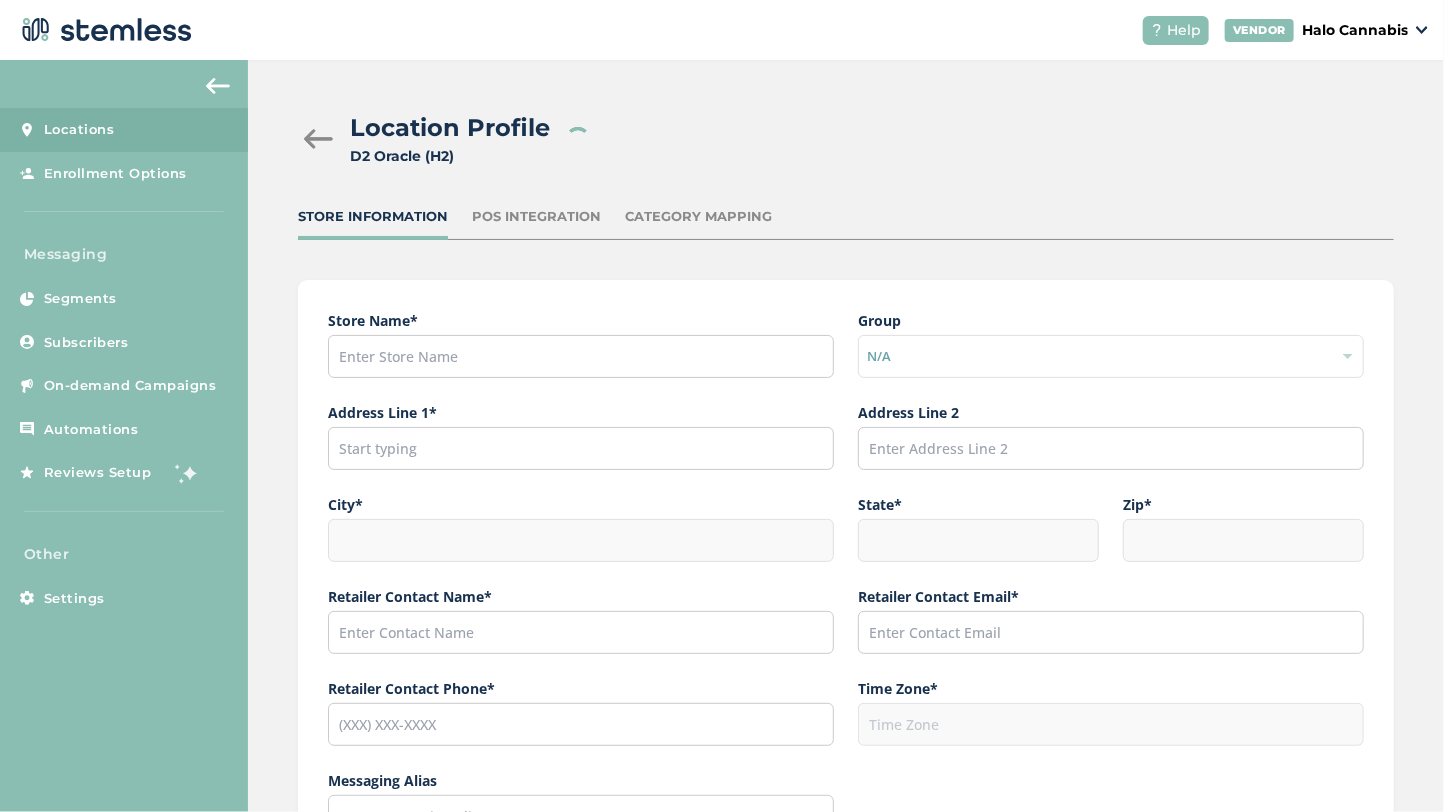 type on "([PHONE]) [PHONE]" 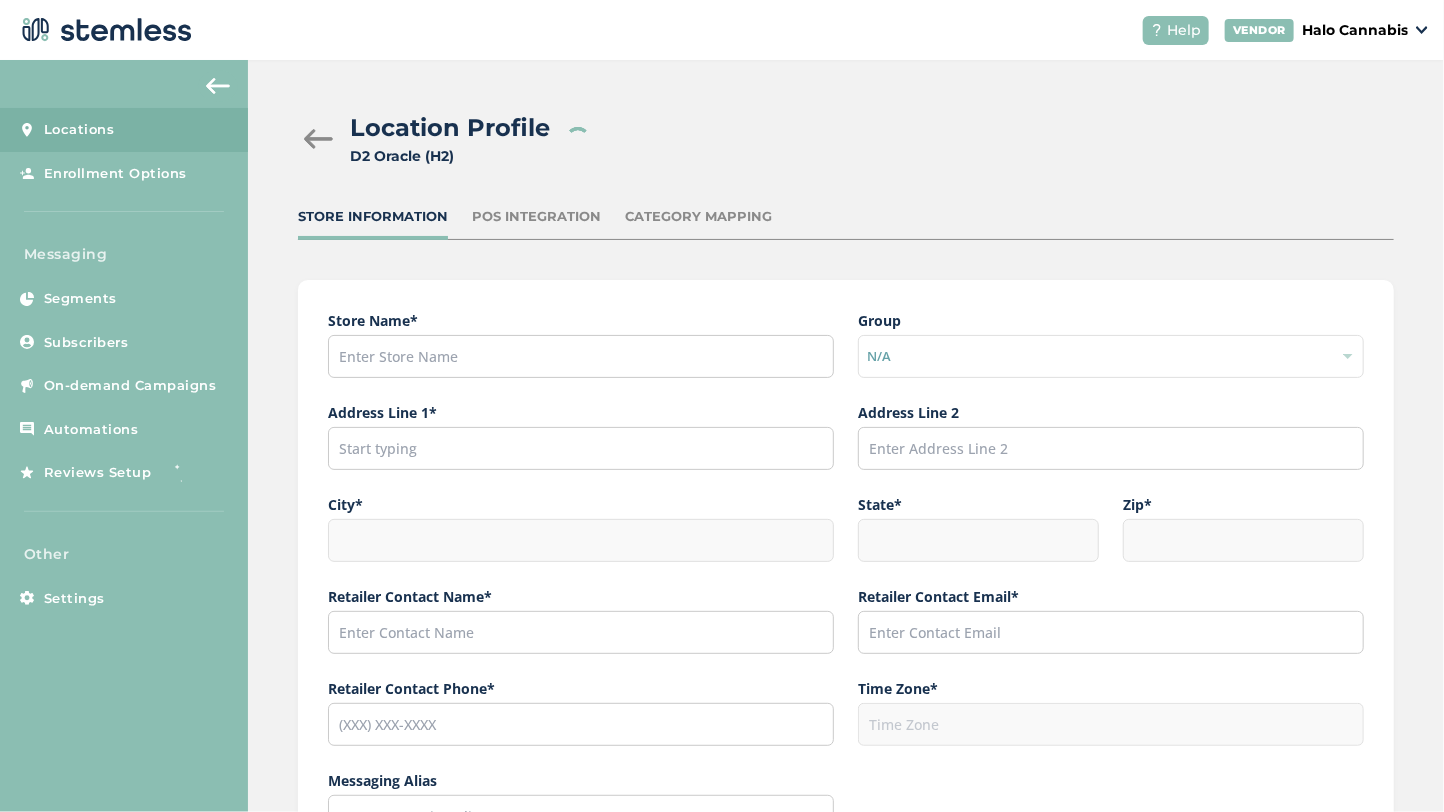 checkbox on "false" 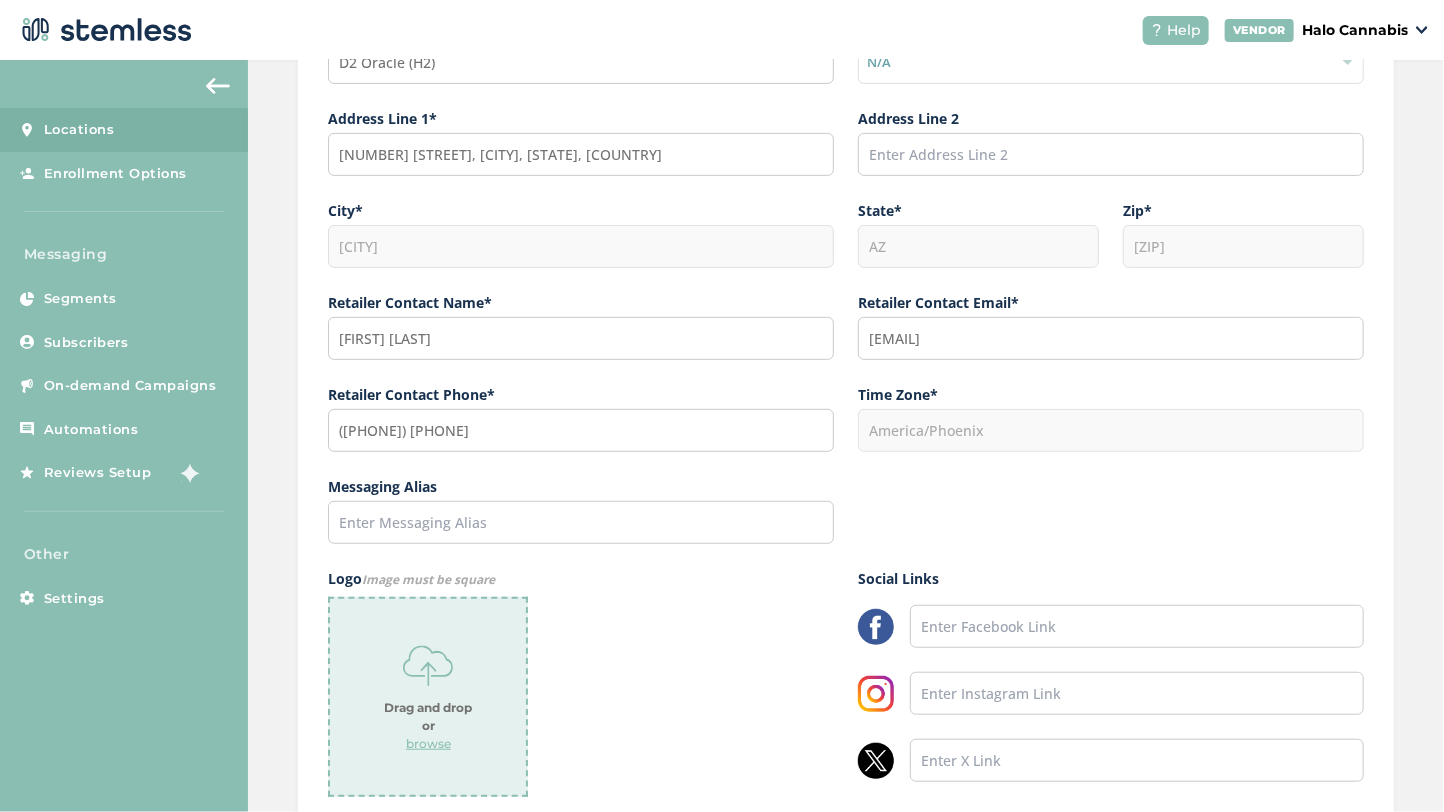 scroll, scrollTop: 0, scrollLeft: 0, axis: both 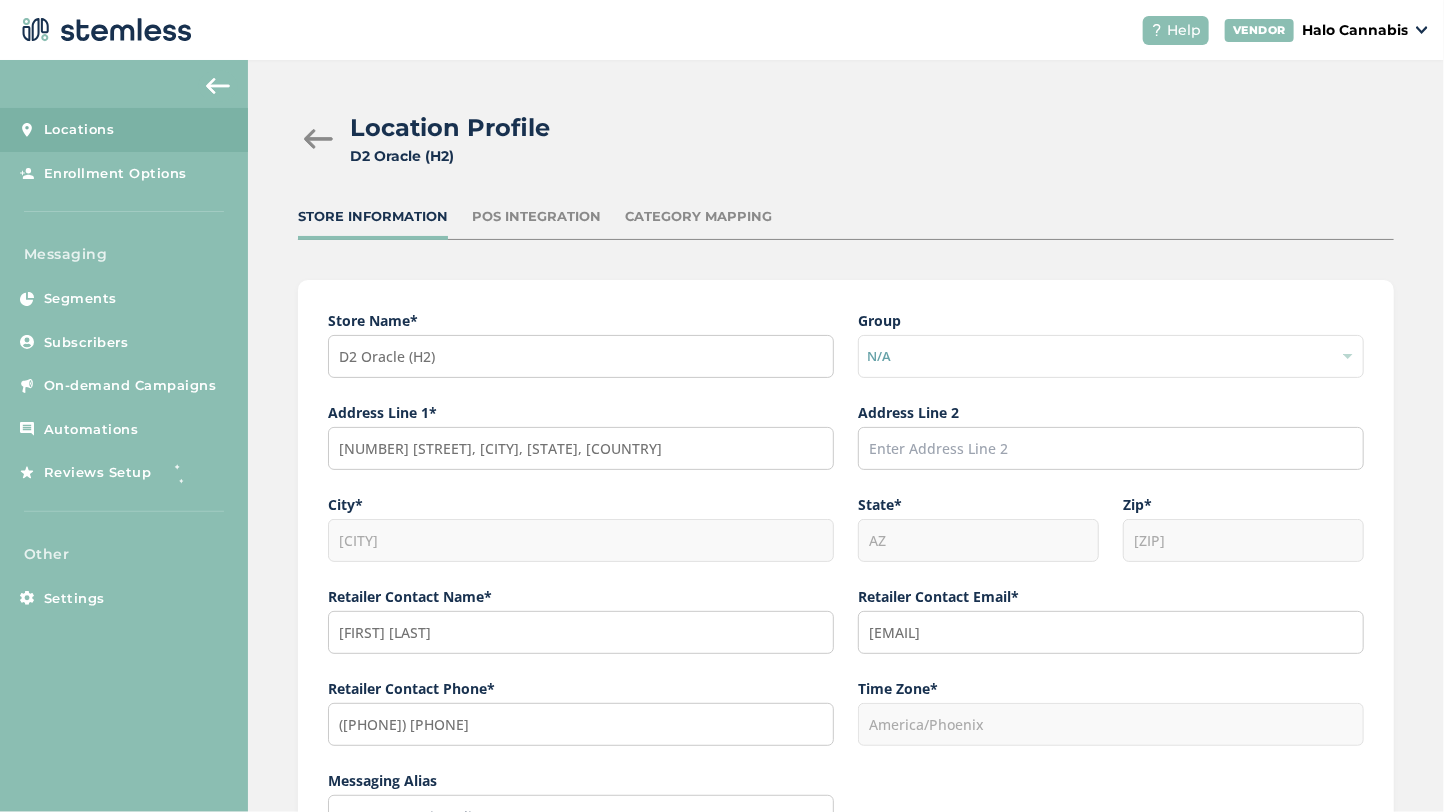 click at bounding box center (318, 139) 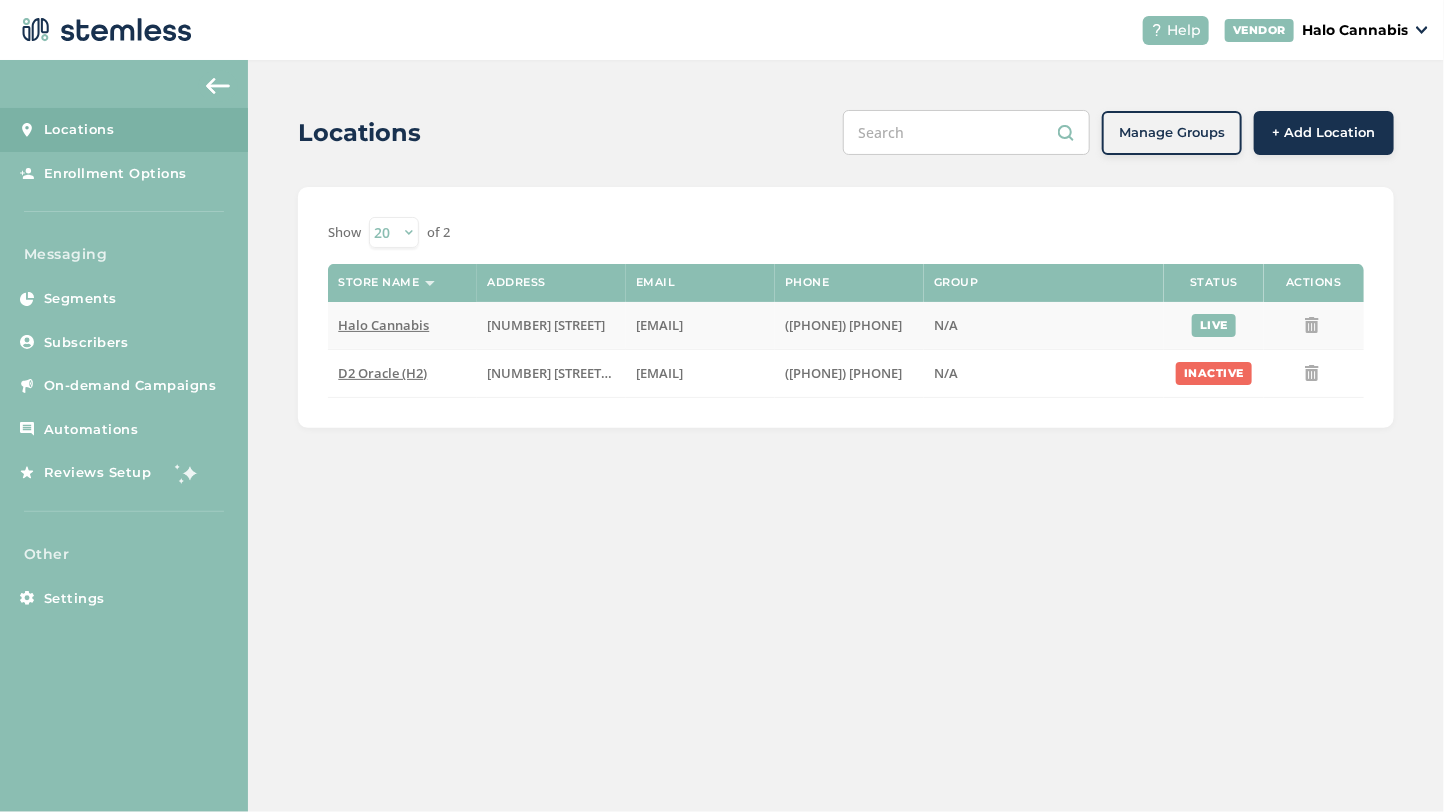 click on "Halo Cannabis" at bounding box center [383, 325] 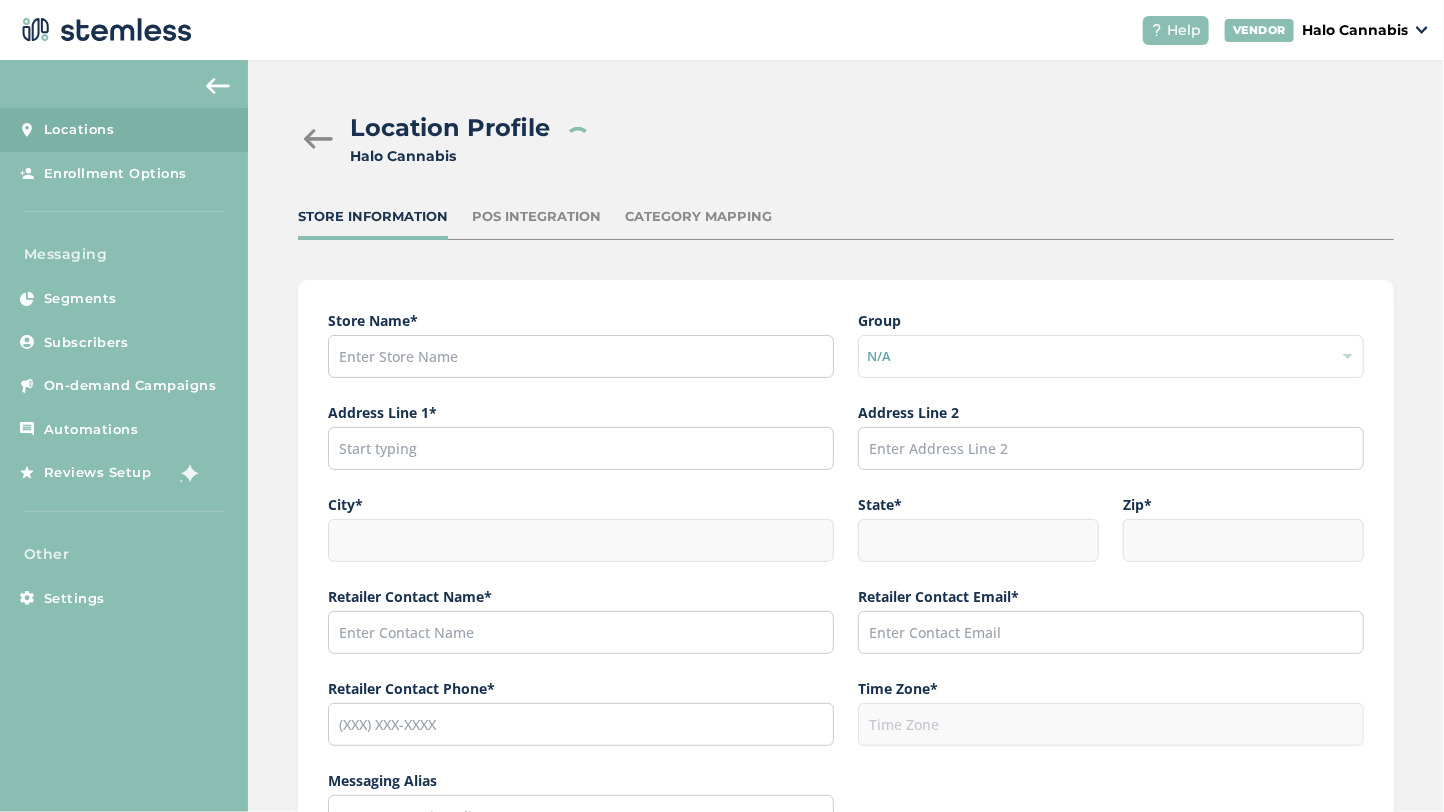 type on "Halo Cannabis" 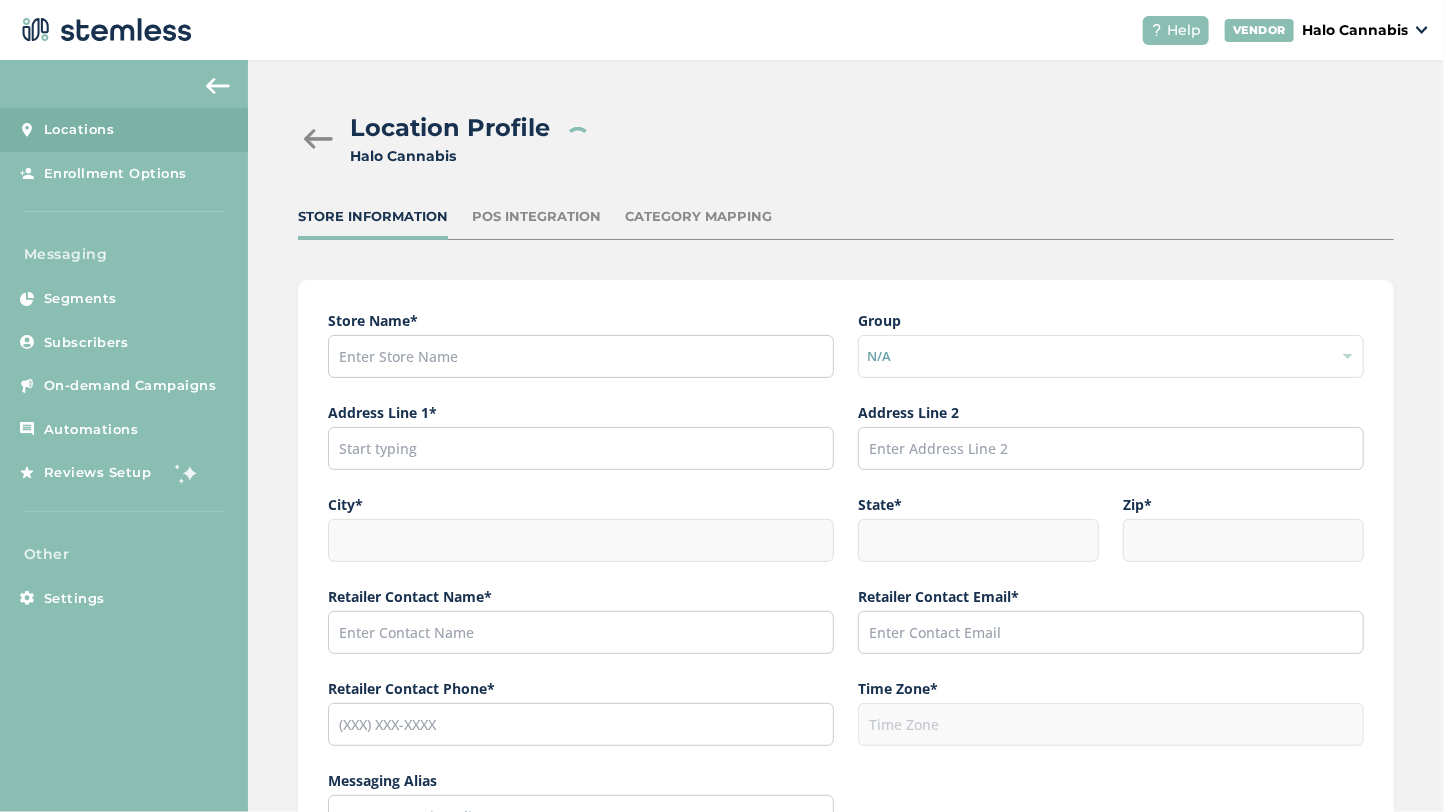 type on "[NUMBER] [STREET]" 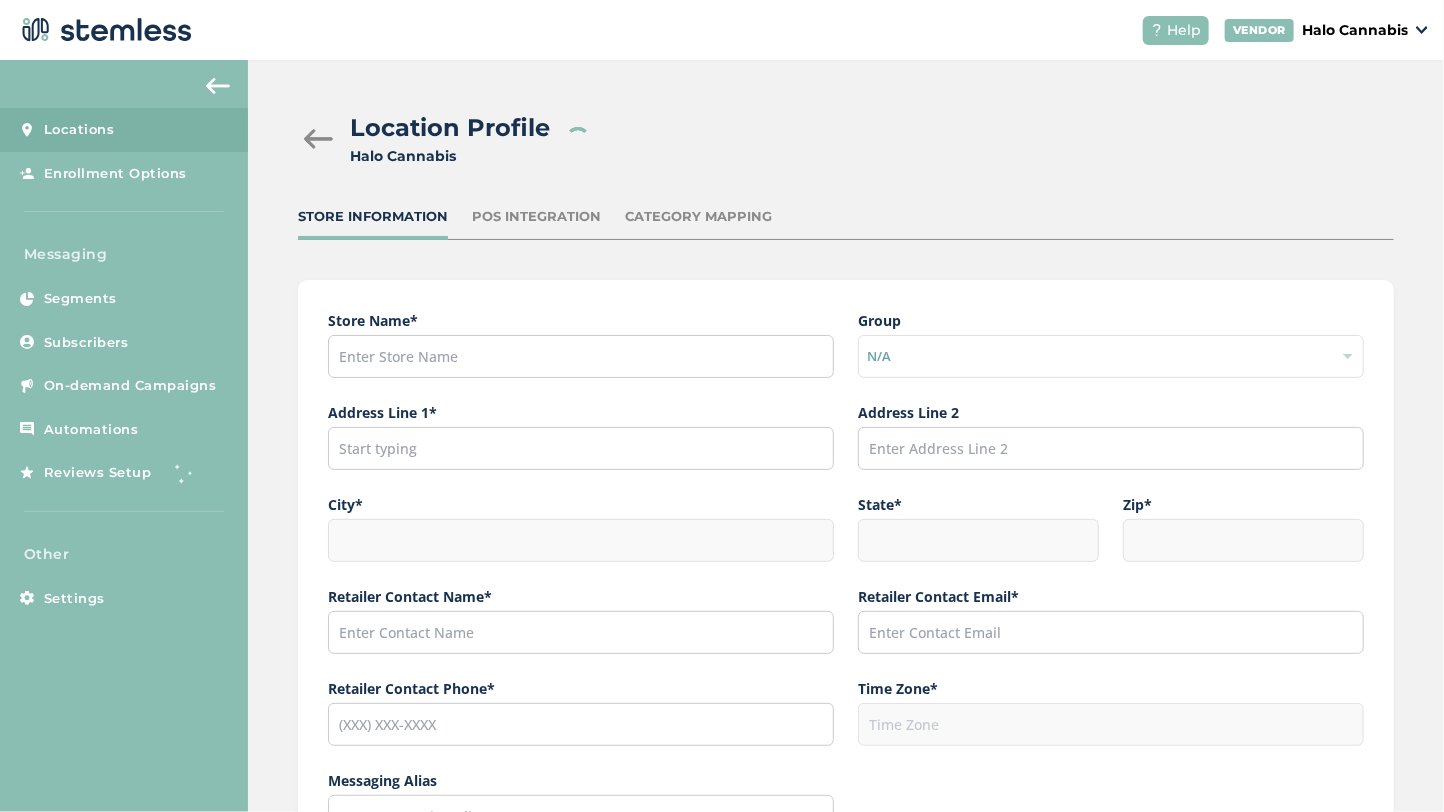 type on "[CITY]" 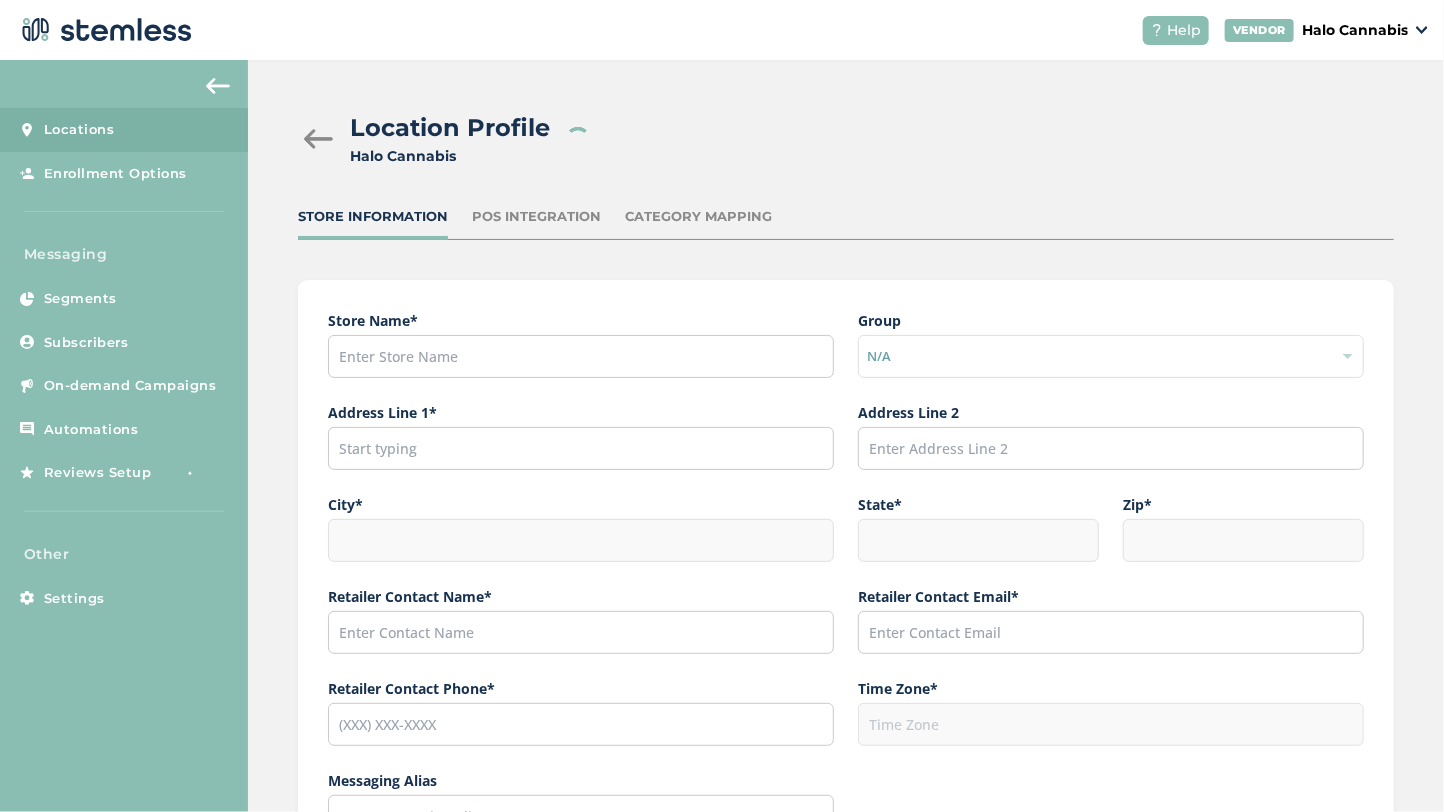 type on "AZ" 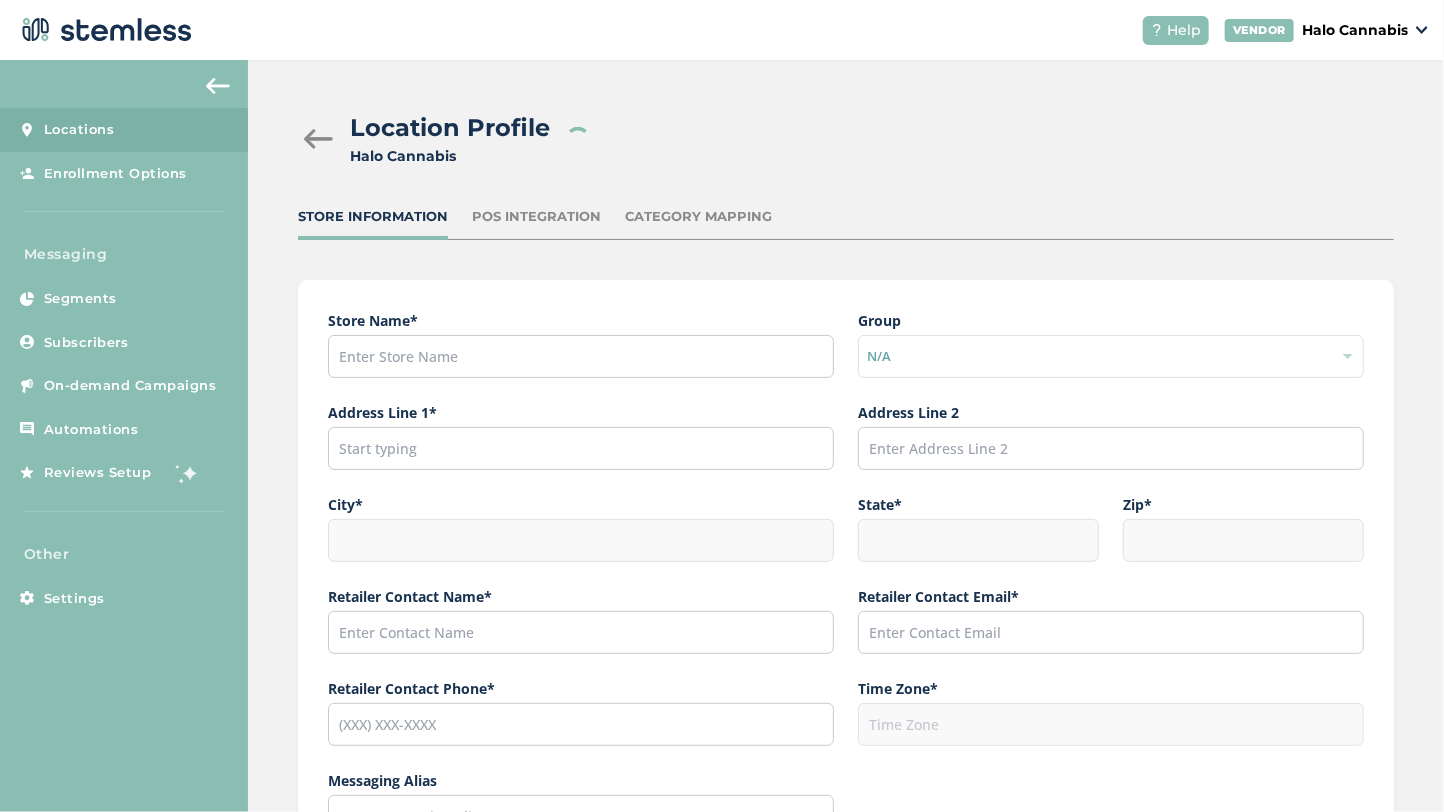 type on "[ZIP]" 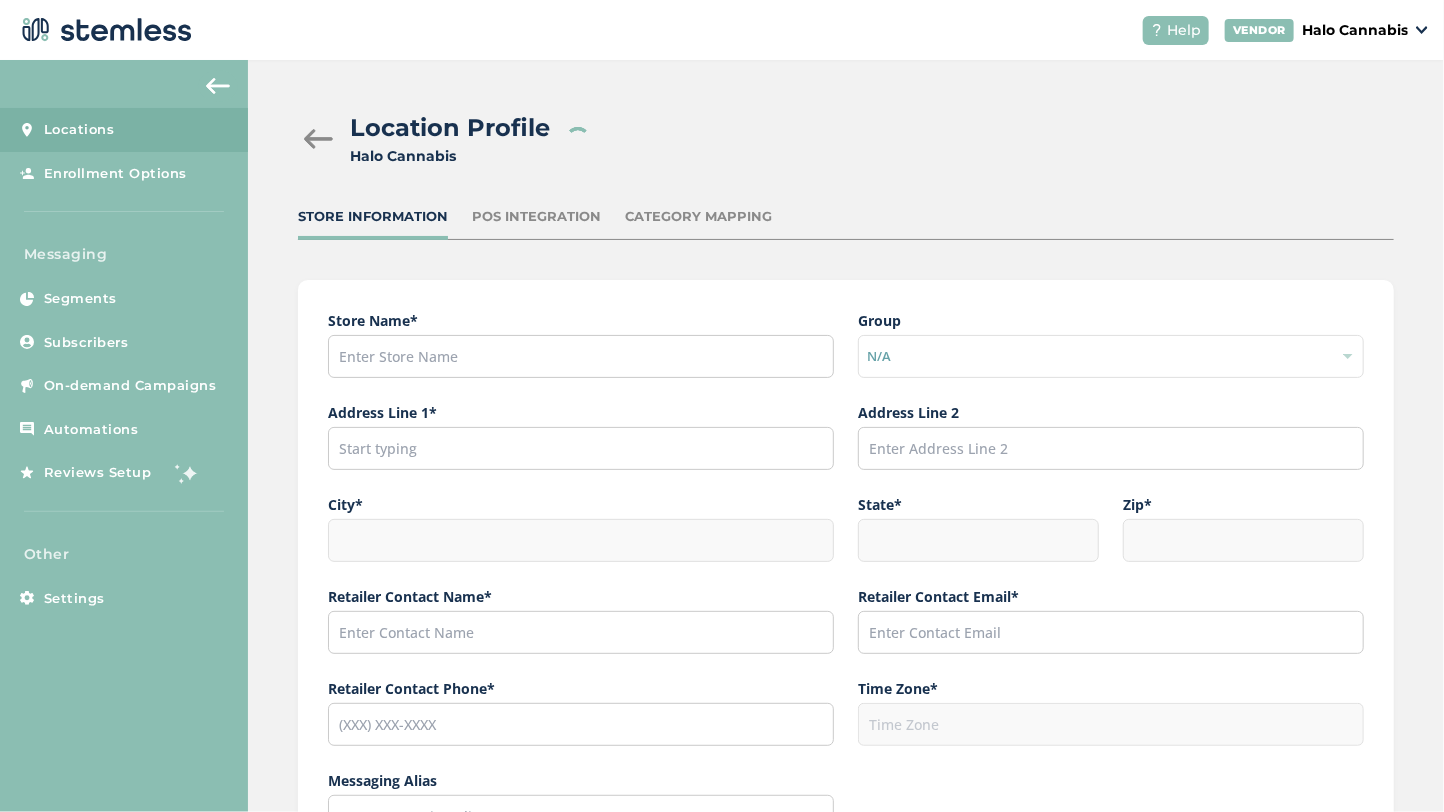 type on "[FIRST] [LAST]" 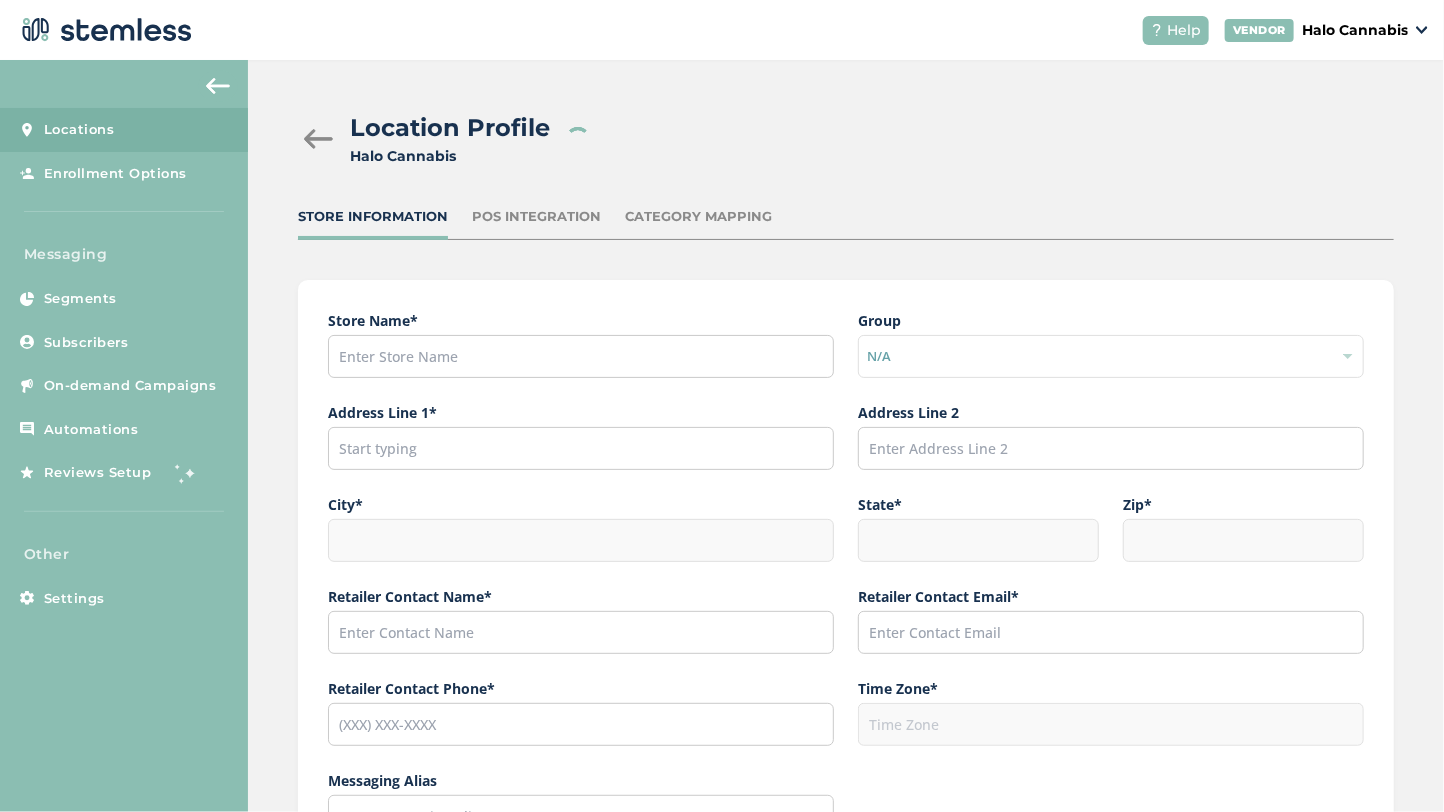 type on "[EMAIL]" 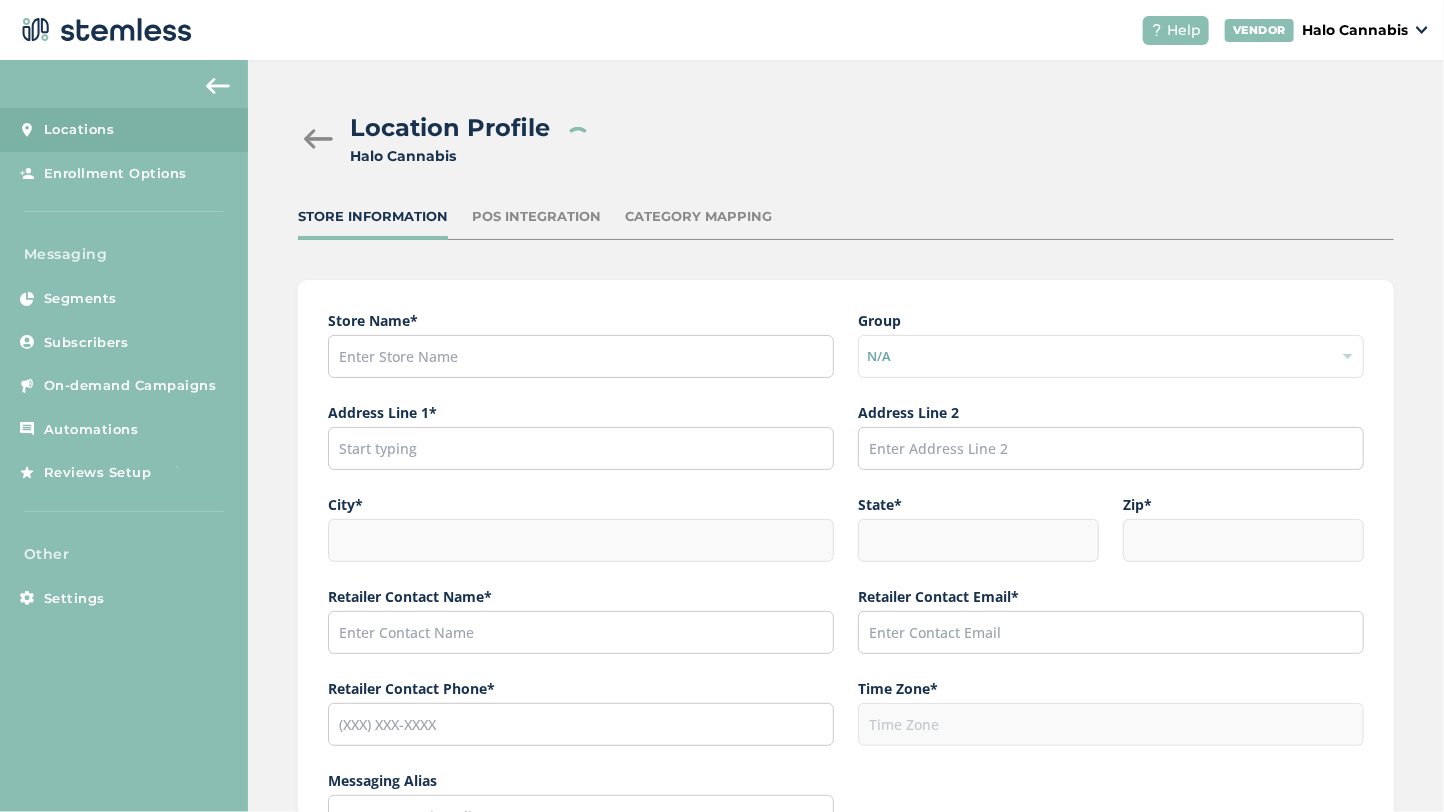 type on "([PHONE]) [PHONE]" 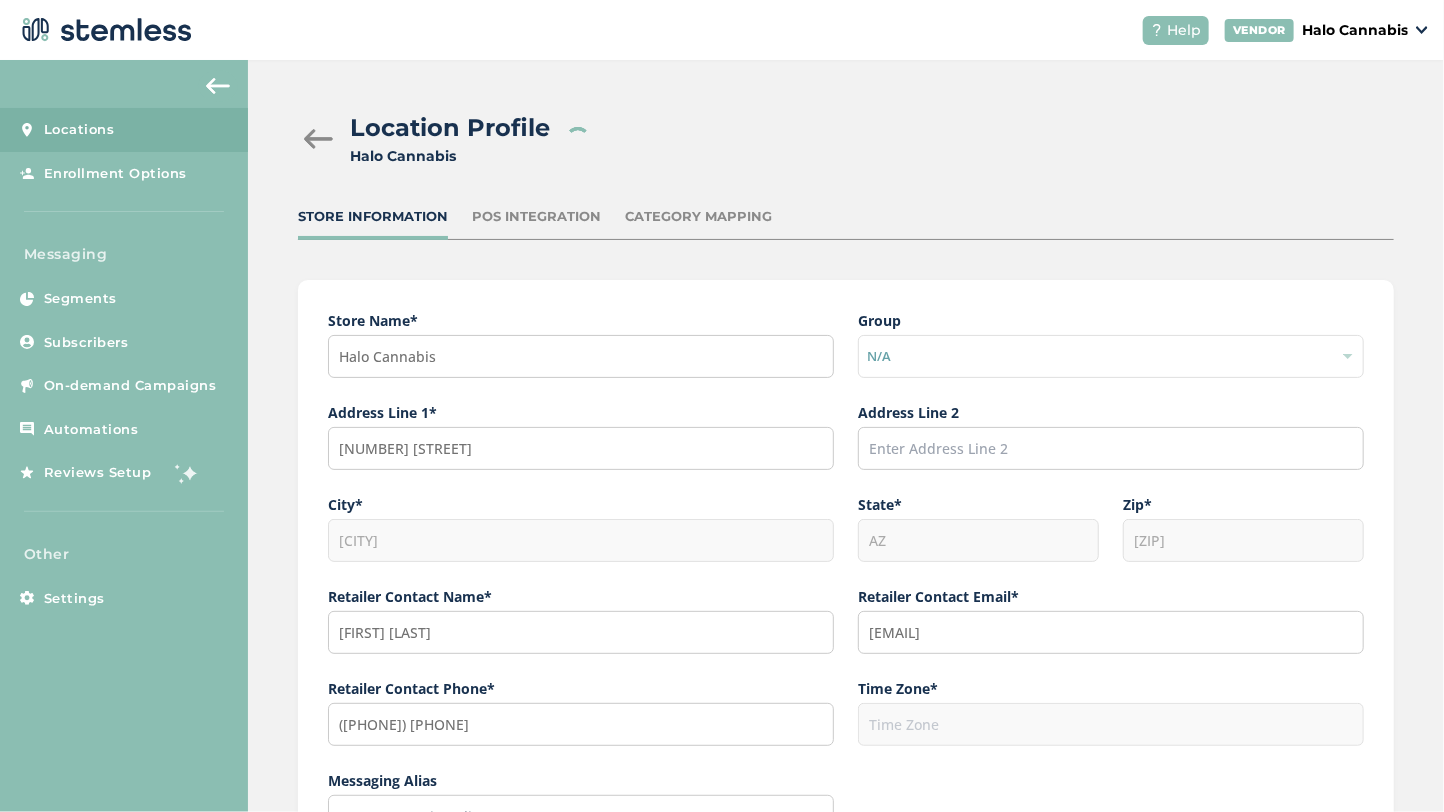 type on "America/Phoenix" 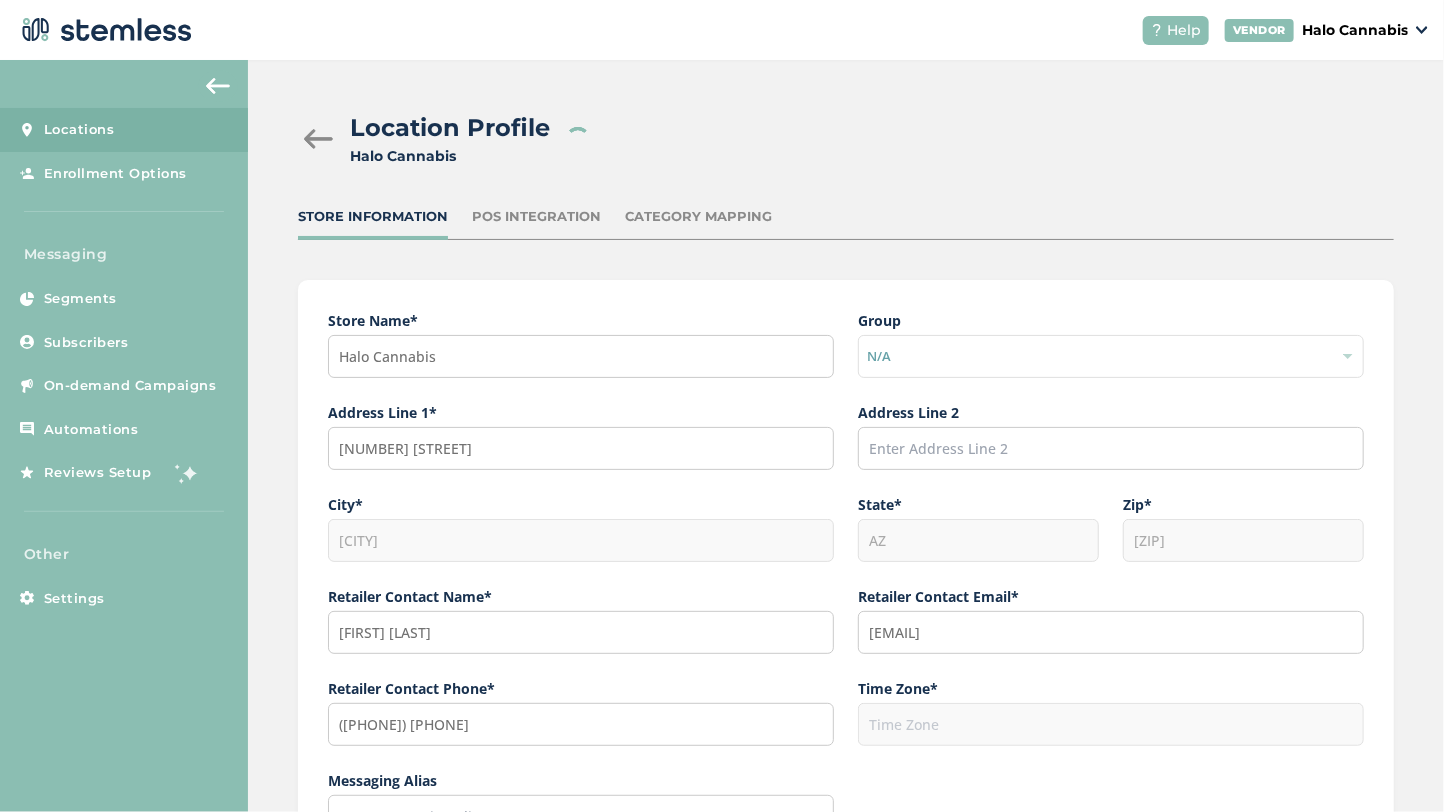 type on "Halo" 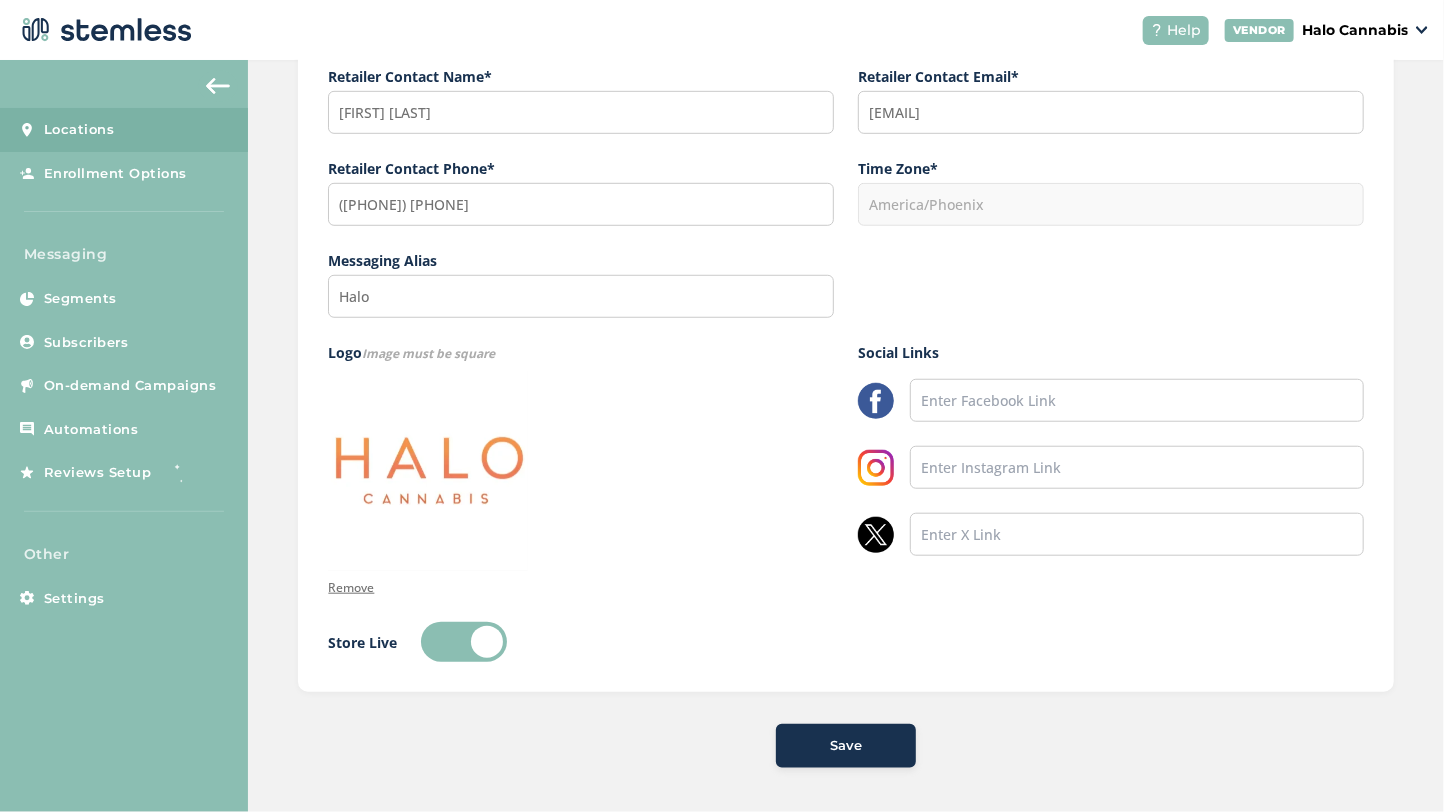 scroll, scrollTop: 0, scrollLeft: 0, axis: both 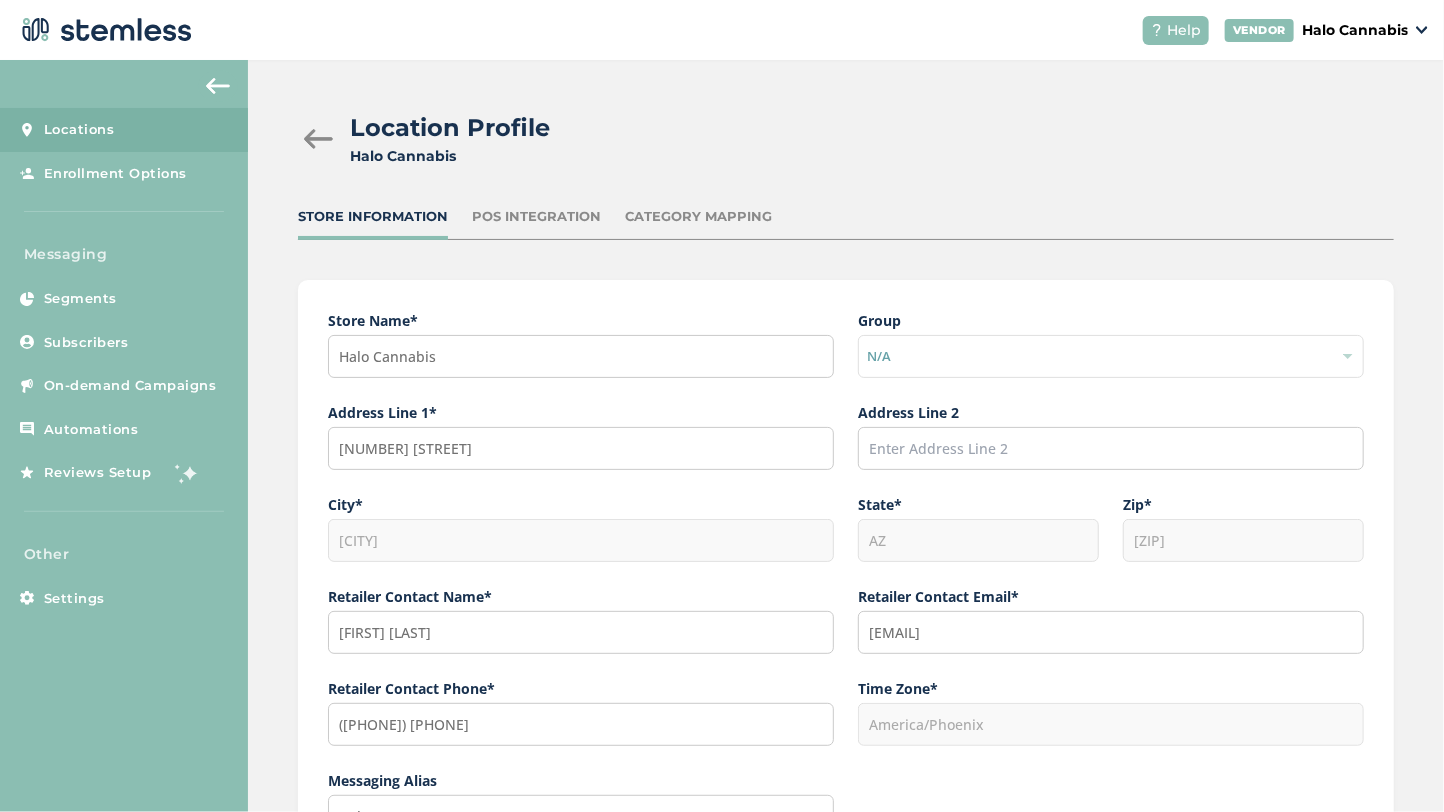 click on "Store Information   POS Integration   Category Mapping" at bounding box center (846, 223) 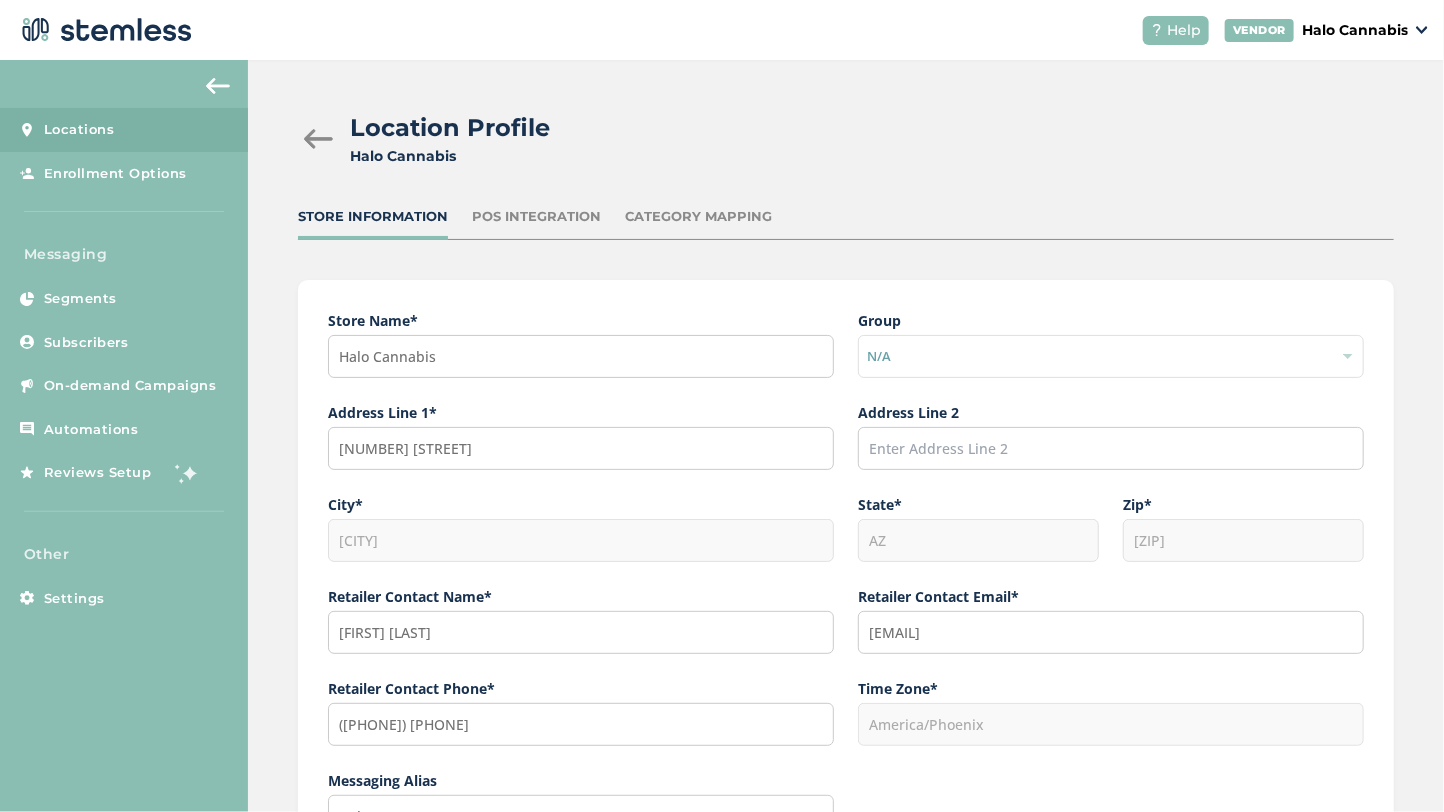 click on "POS Integration" at bounding box center (536, 217) 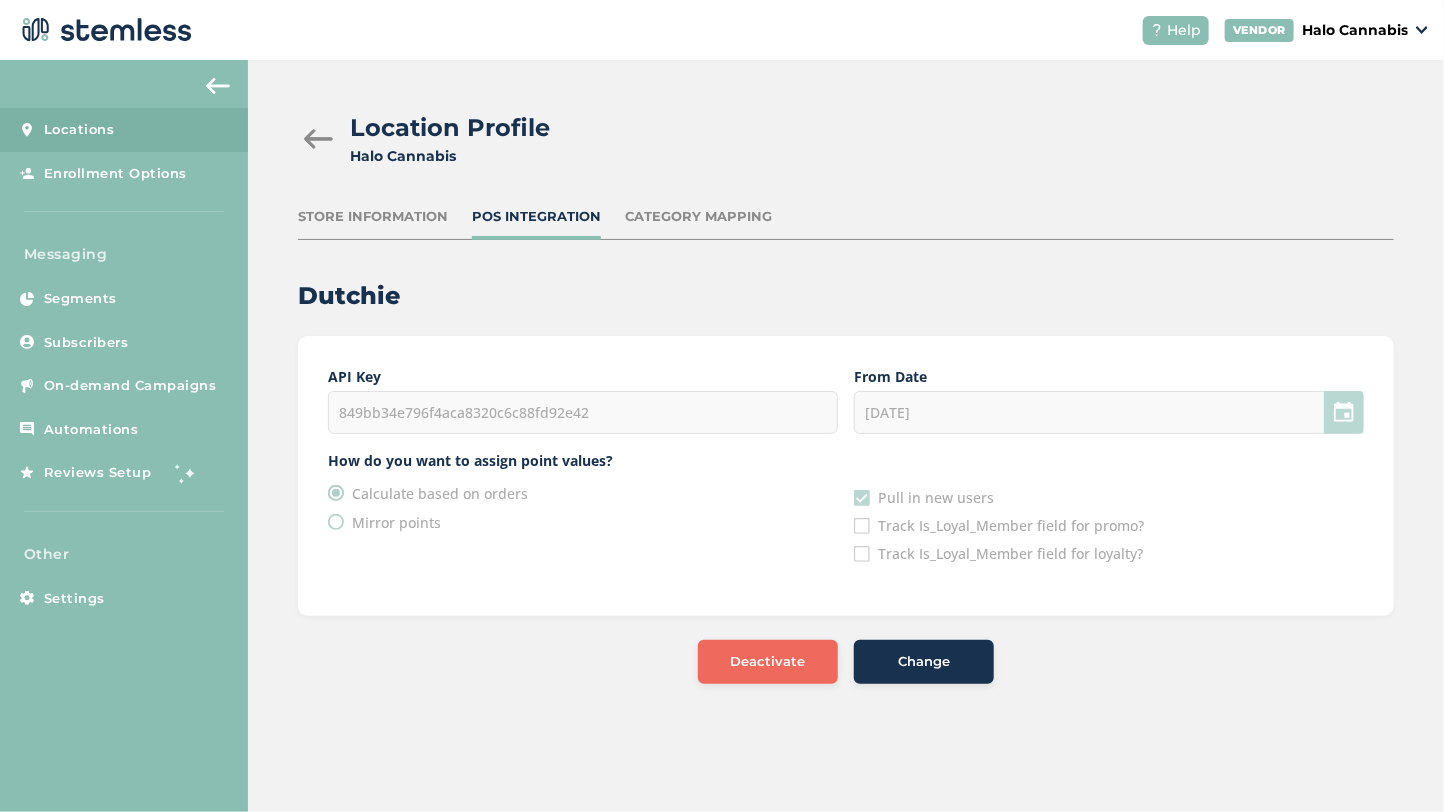 click on "Category Mapping" at bounding box center (698, 217) 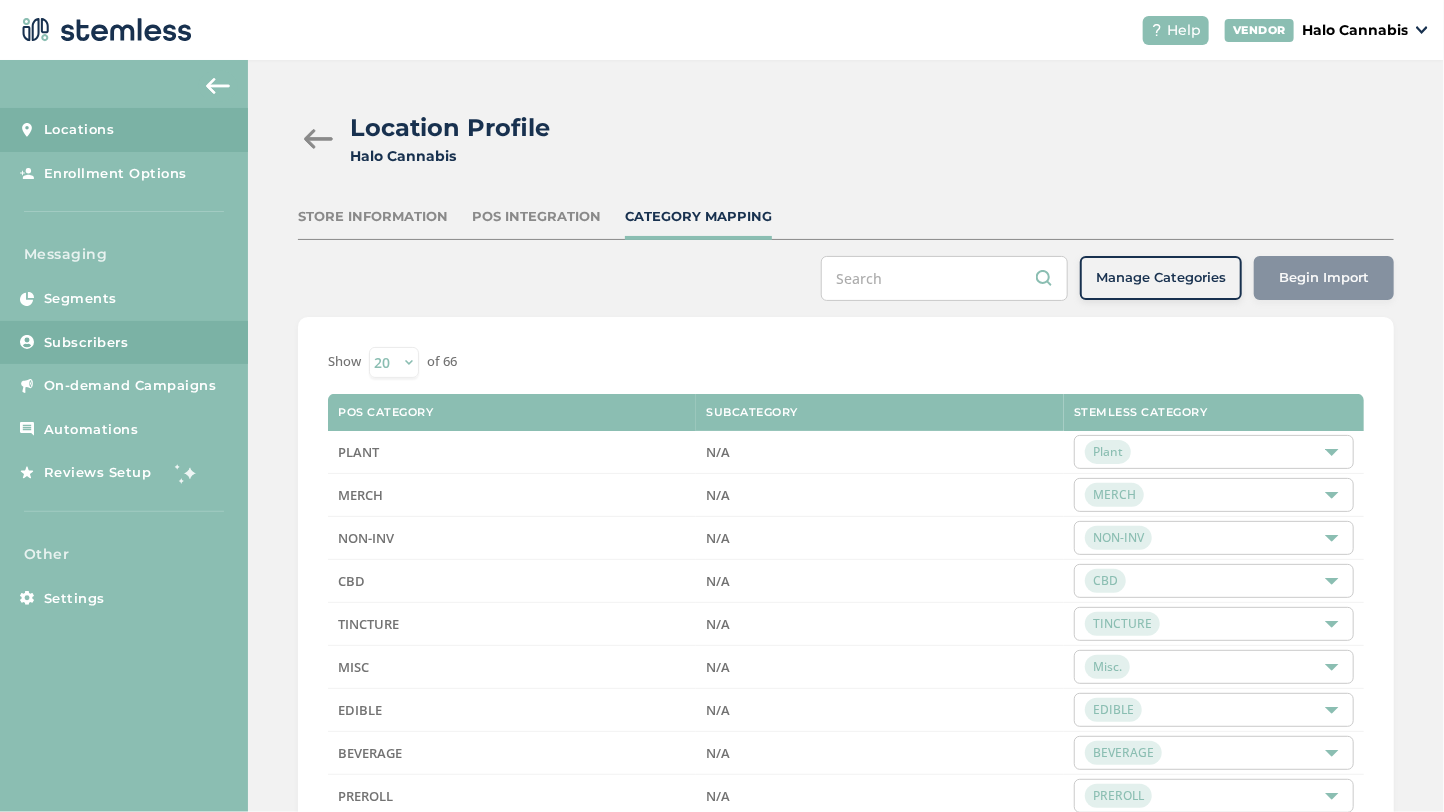 click on "Subscribers" at bounding box center [86, 343] 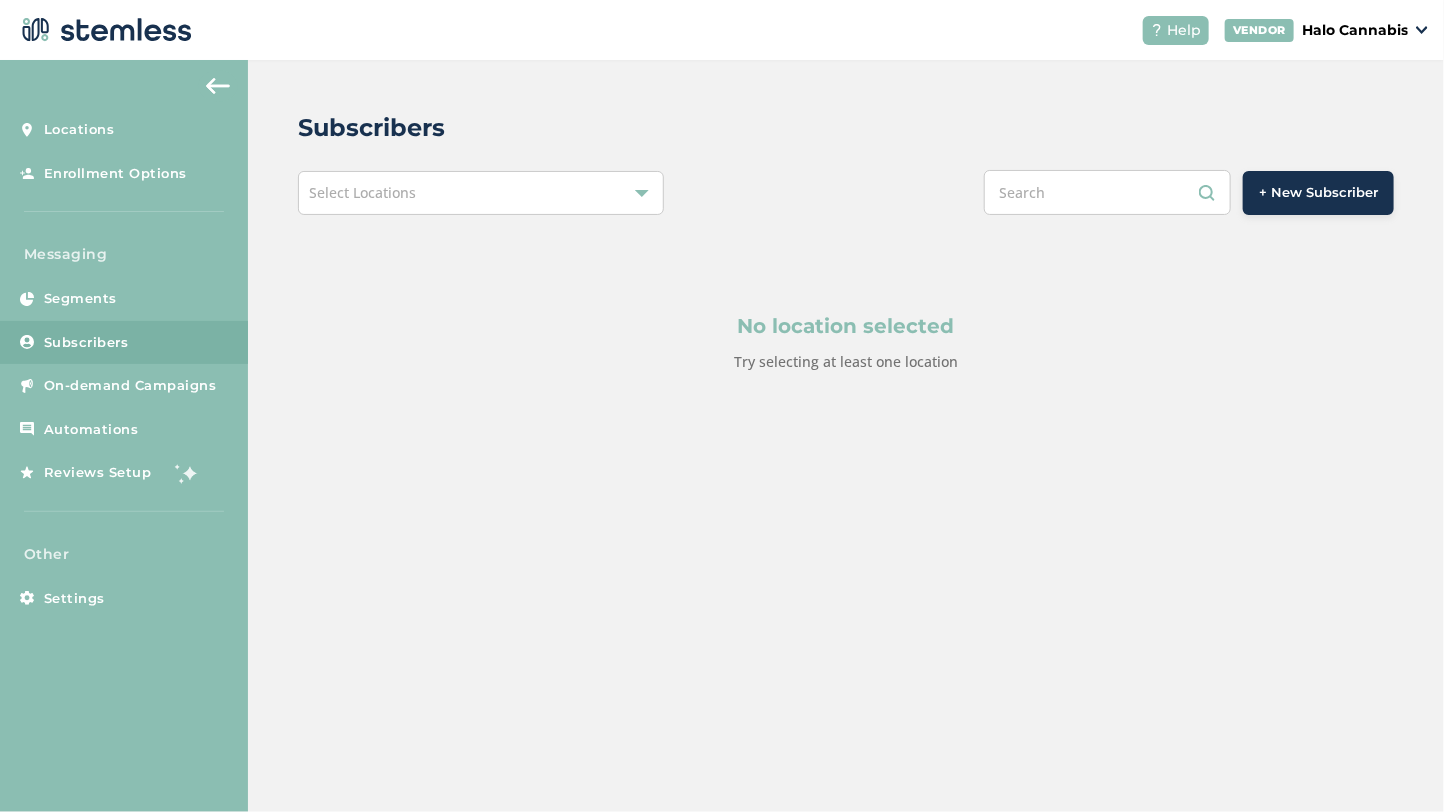 click on "Select Locations" at bounding box center [480, 193] 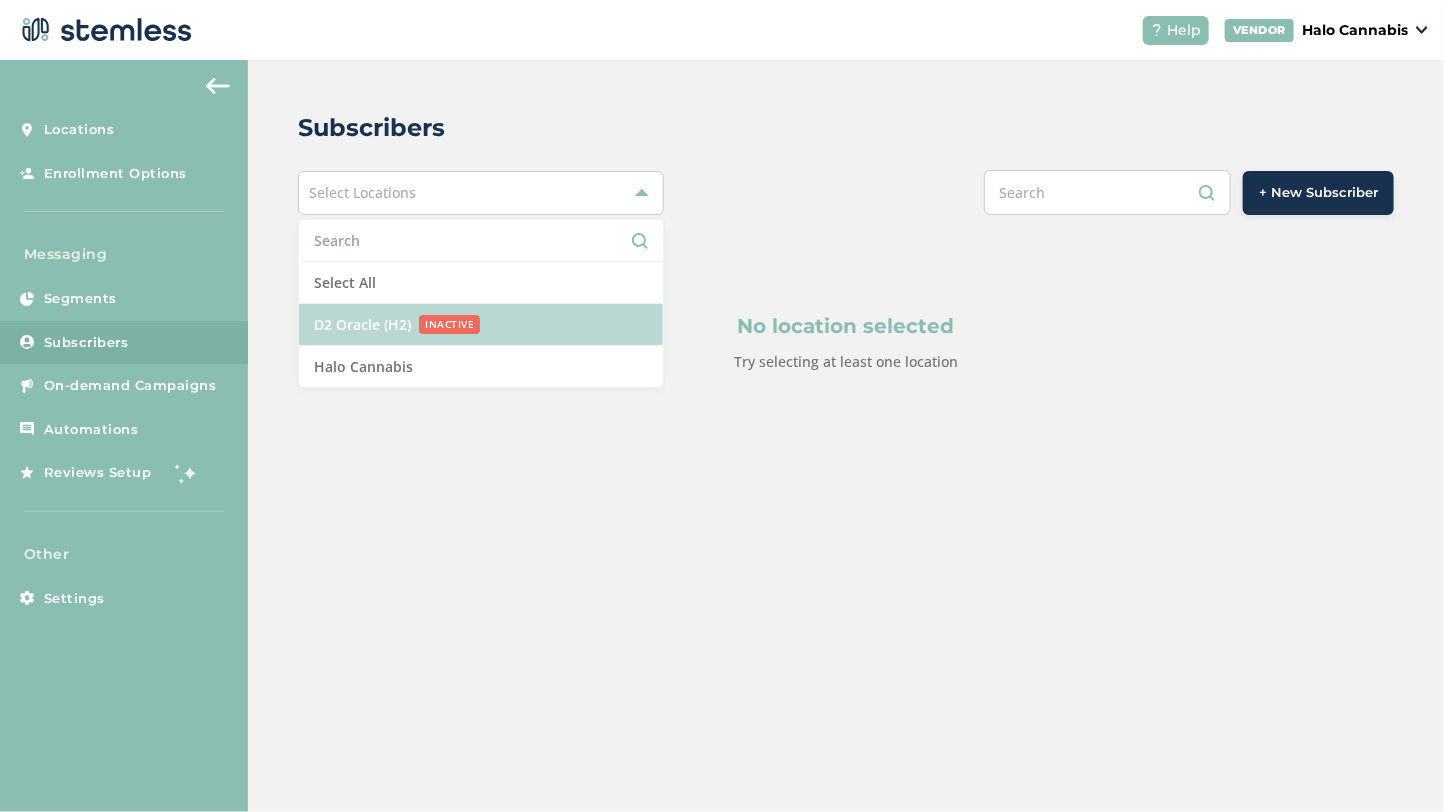 click on "D2 Oracle (H2)" at bounding box center [362, 324] 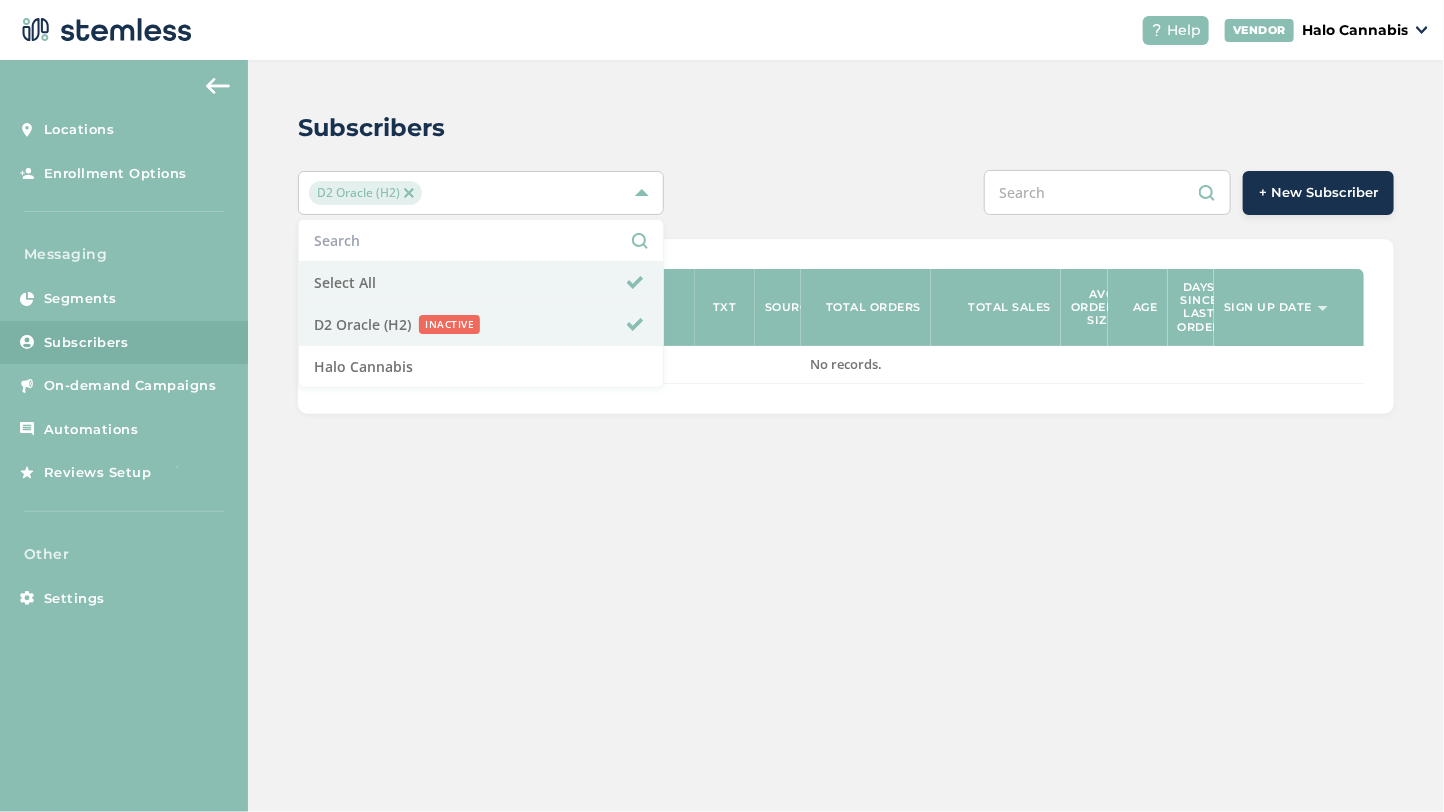 click on "Subscribers  [BRAND] ([NUMBER])   Select All  [BRAND] ([NUMBER])   INACTIVE  Halo Cannabis  + New Subscriber  Phone   Name   Location   TXT   Source   Total orders   Total sales   Avg order size   Age   Days since last order   Sign up date  No records." at bounding box center [846, 436] 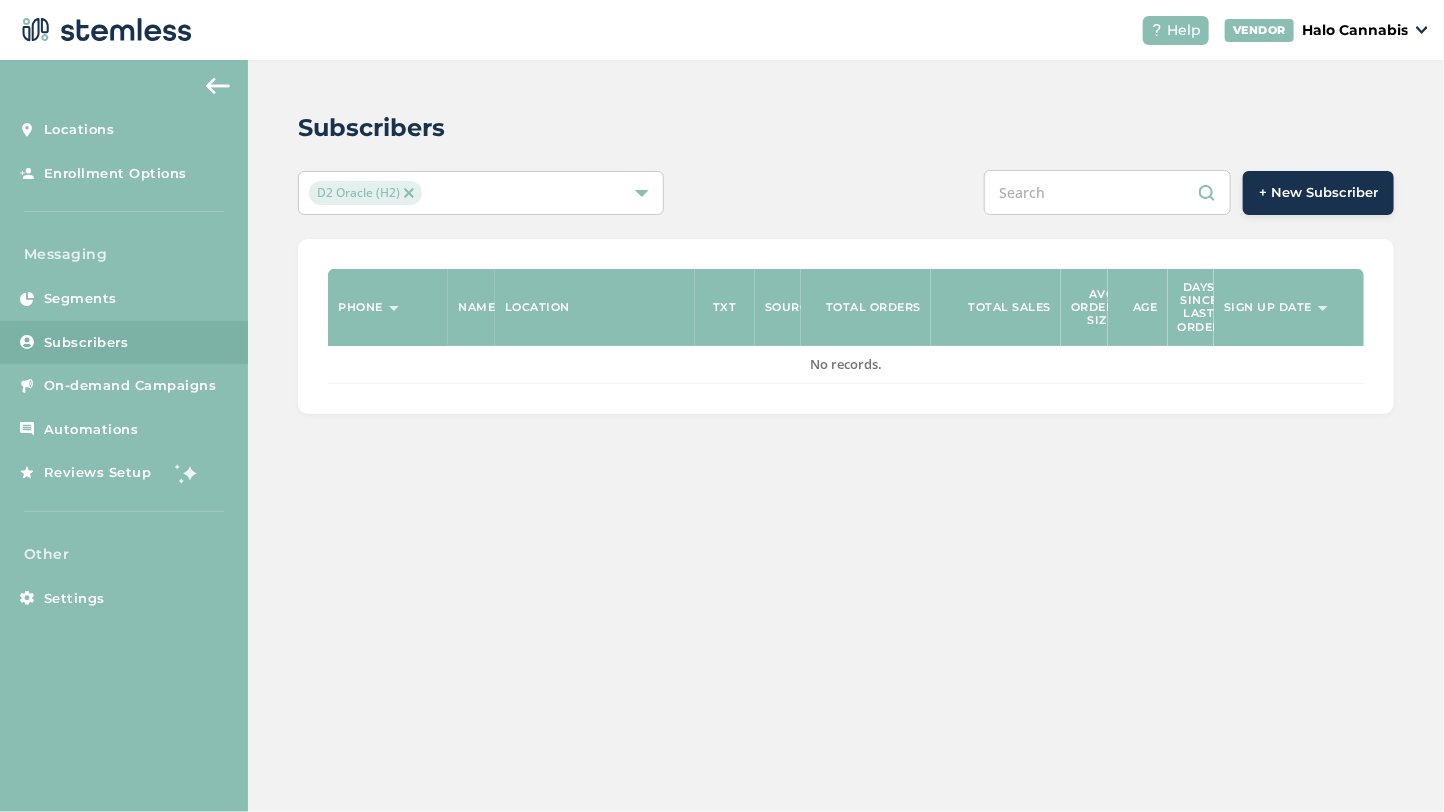 click on "+ New Subscriber" at bounding box center [1318, 193] 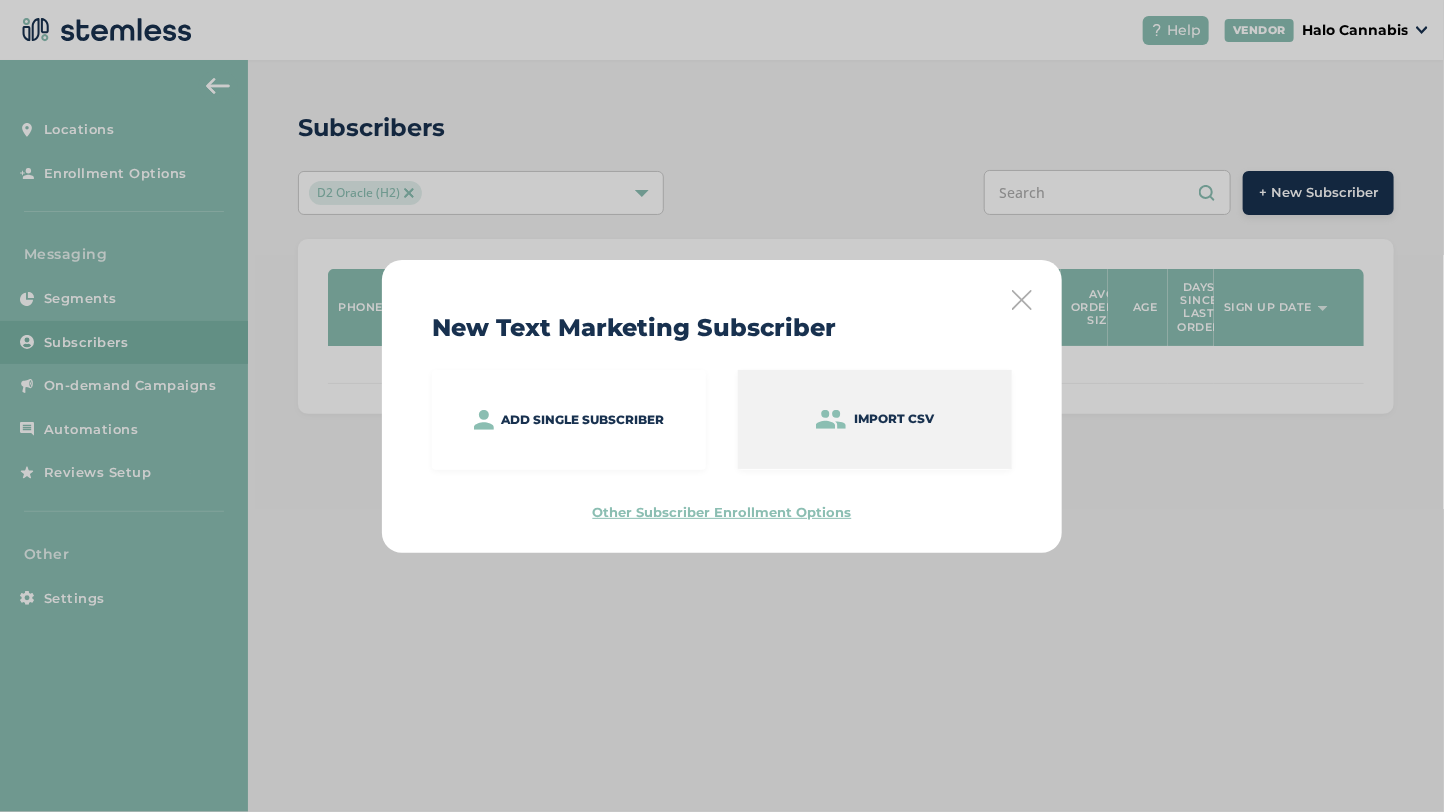 click on "Import CSV" at bounding box center [894, 419] 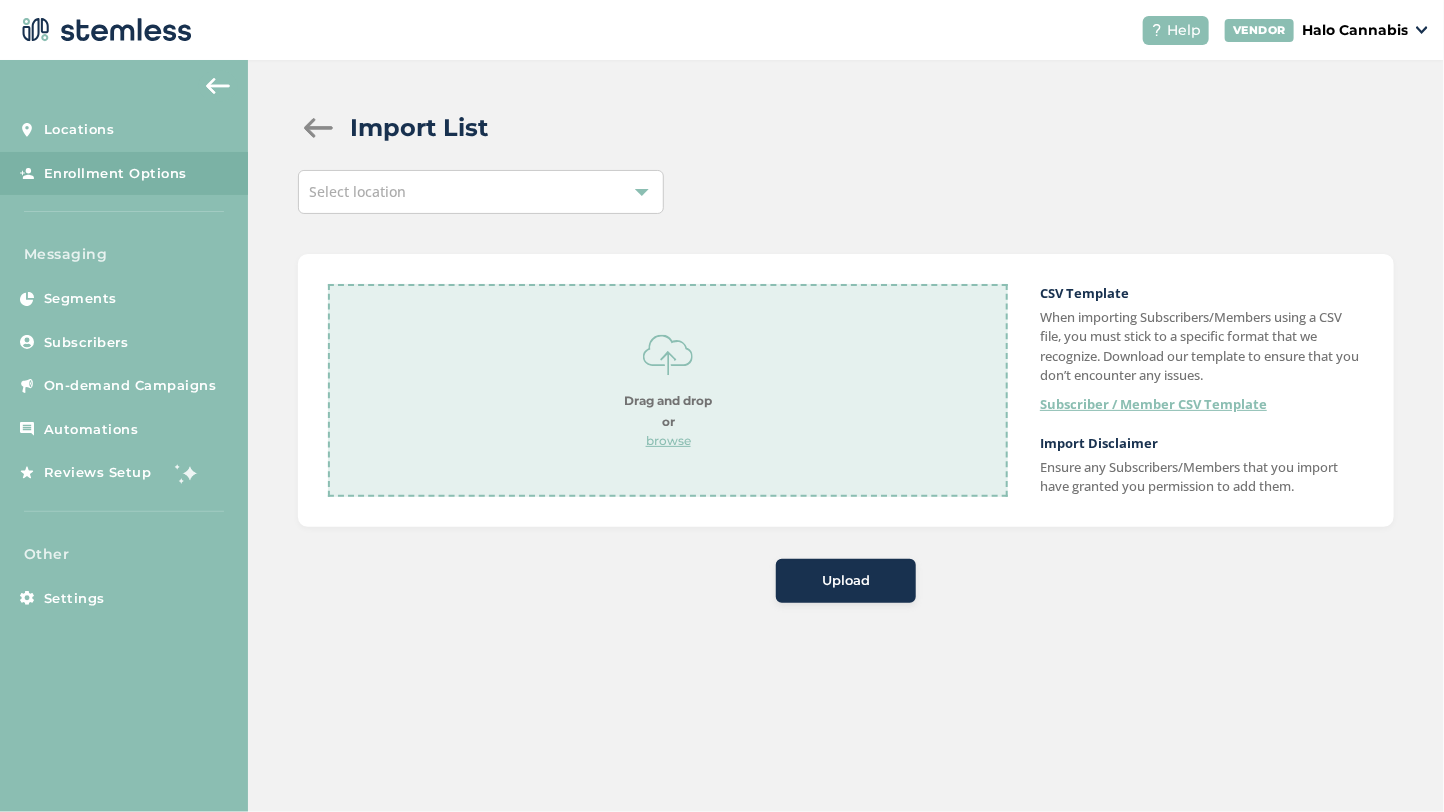 click on "Subscriber / Member CSV Template" at bounding box center [1153, 405] 